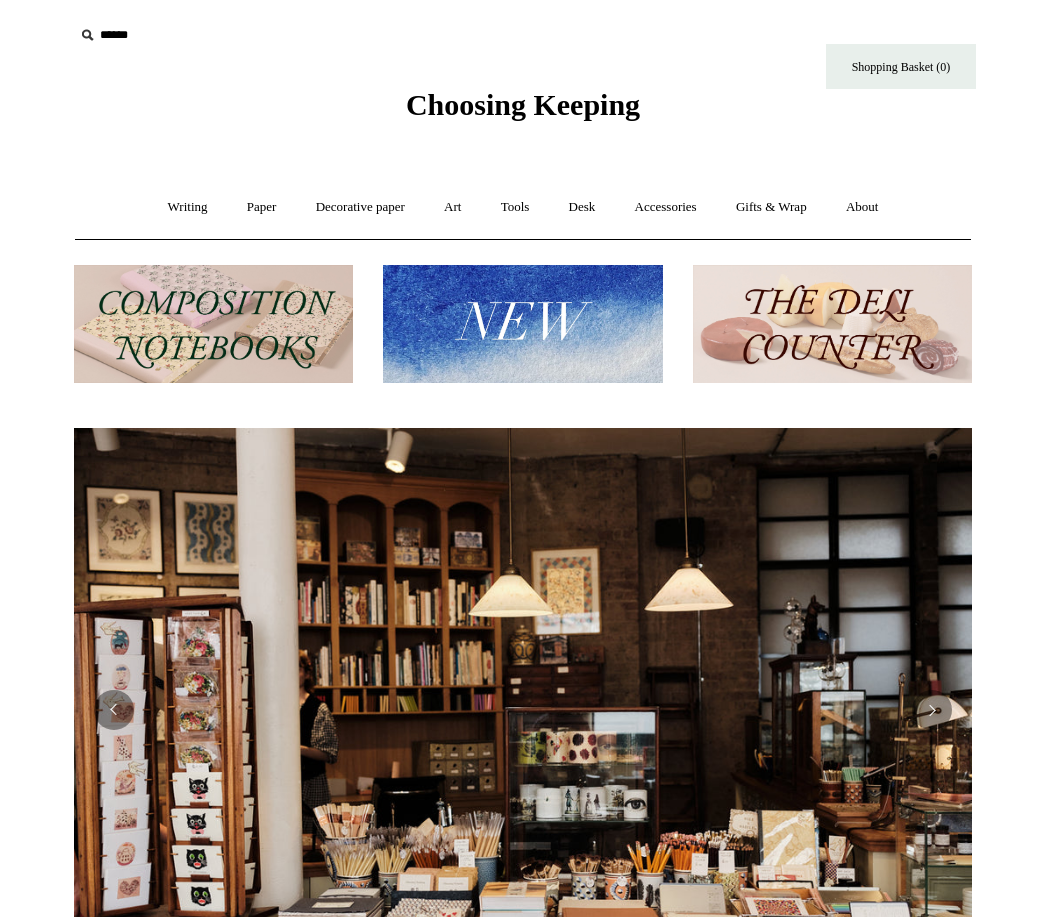 scroll, scrollTop: 0, scrollLeft: 0, axis: both 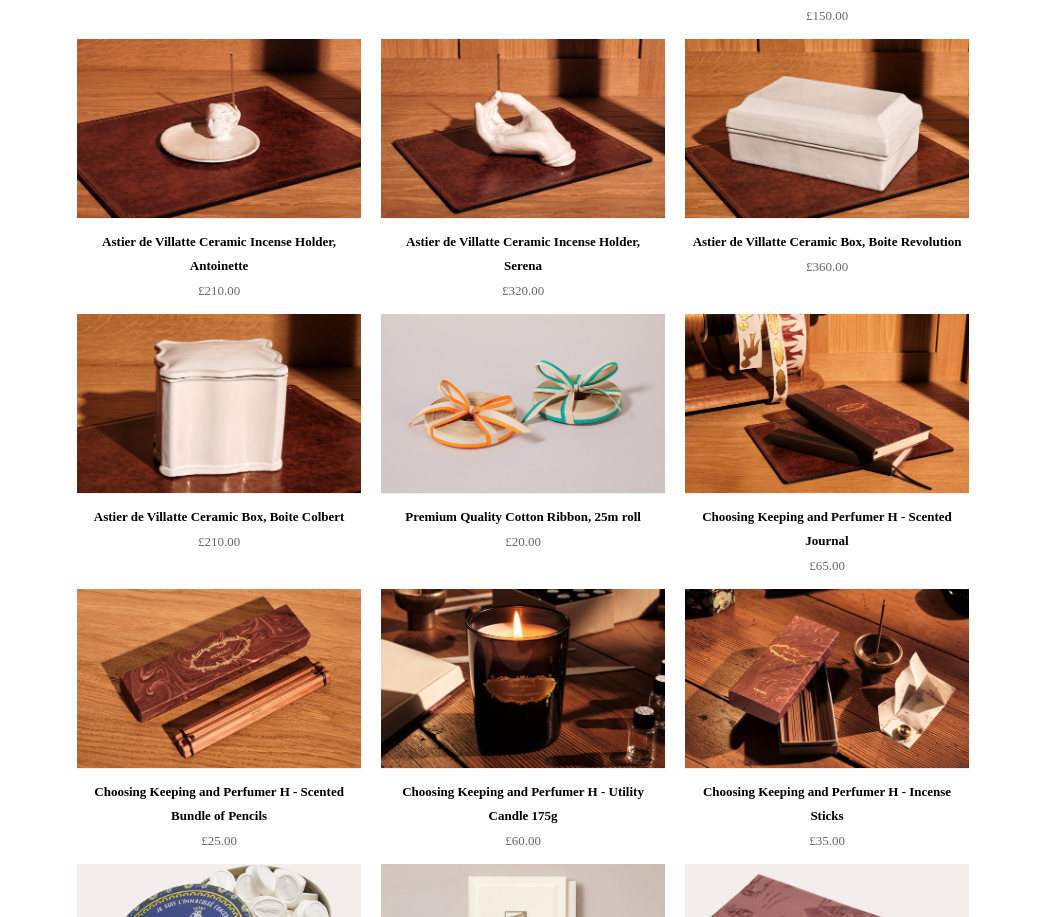 click at bounding box center [827, 404] 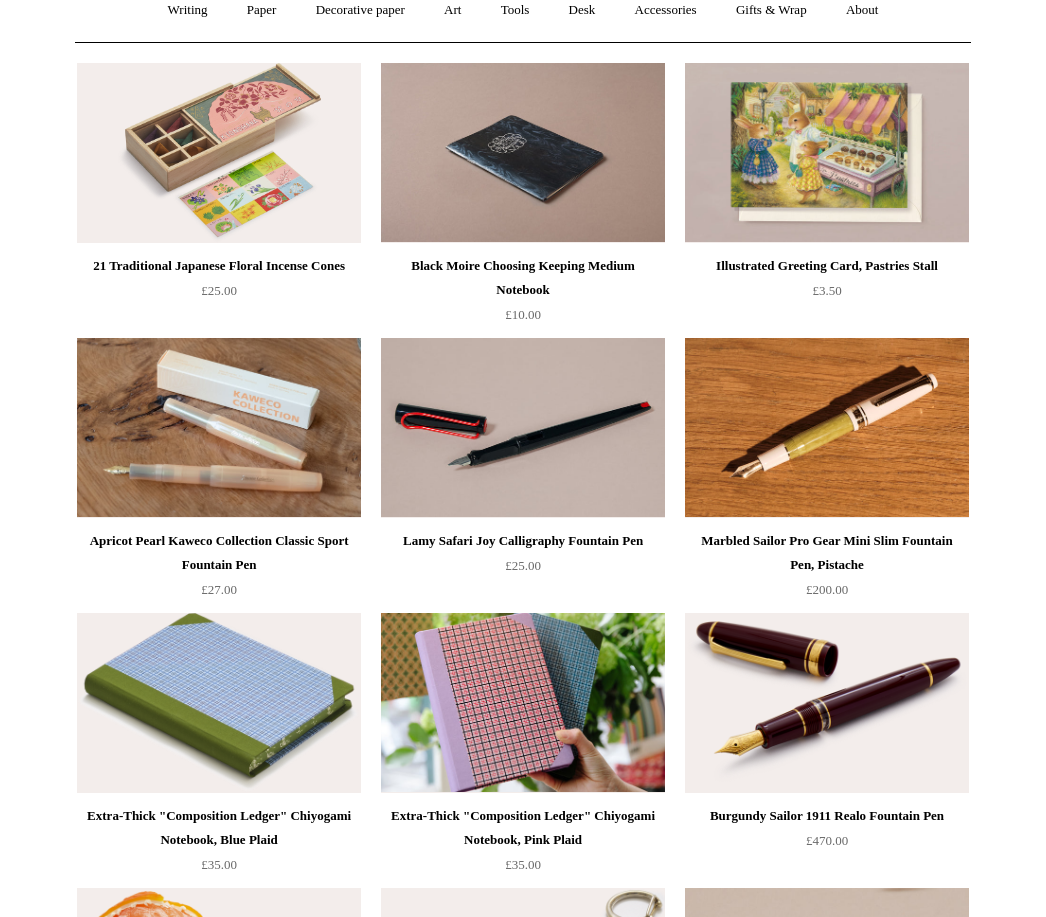scroll, scrollTop: 0, scrollLeft: 0, axis: both 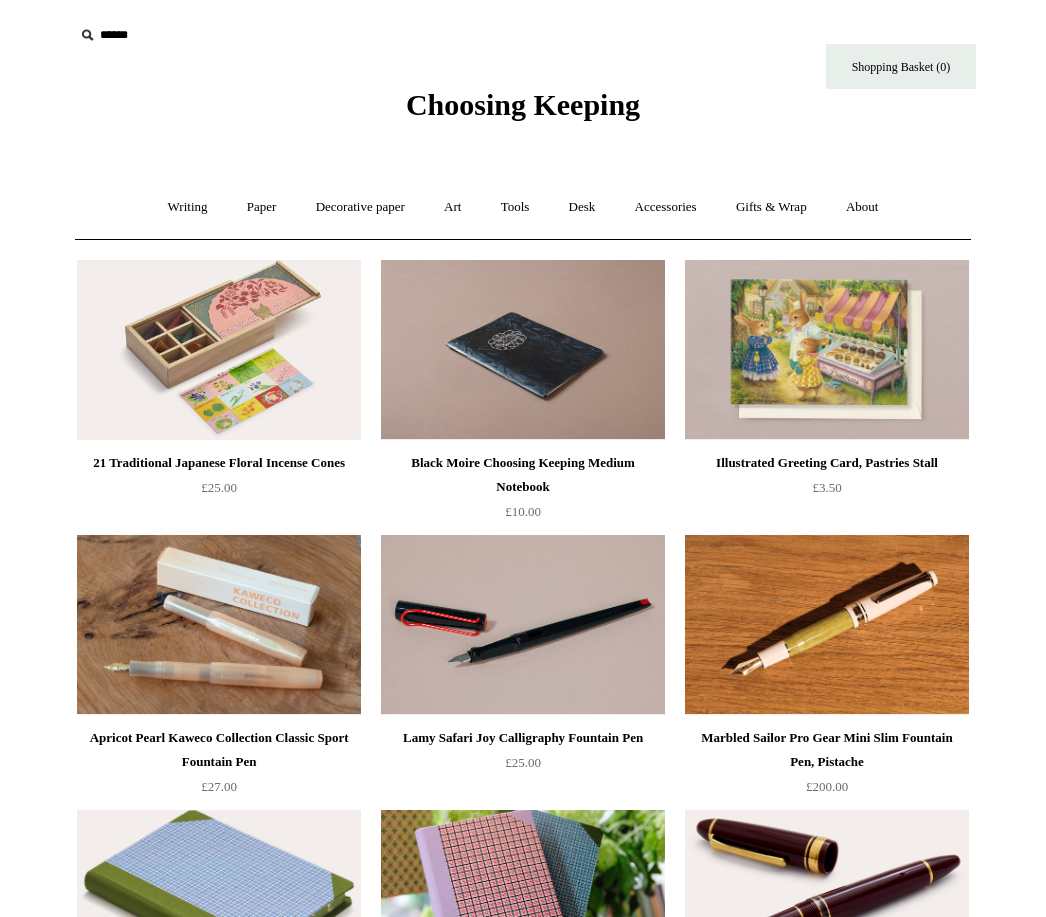 click on "Gifts & Wrap +" at bounding box center (771, 207) 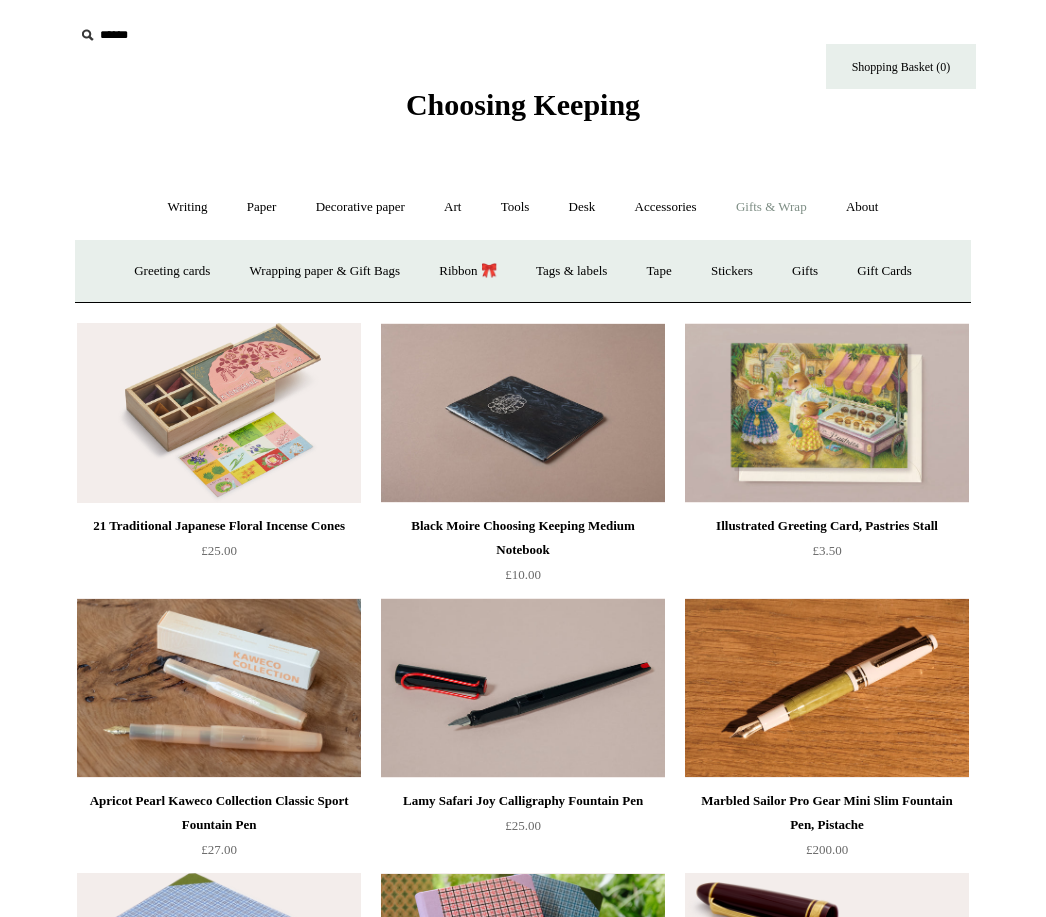 click on "Stickers" at bounding box center [732, 271] 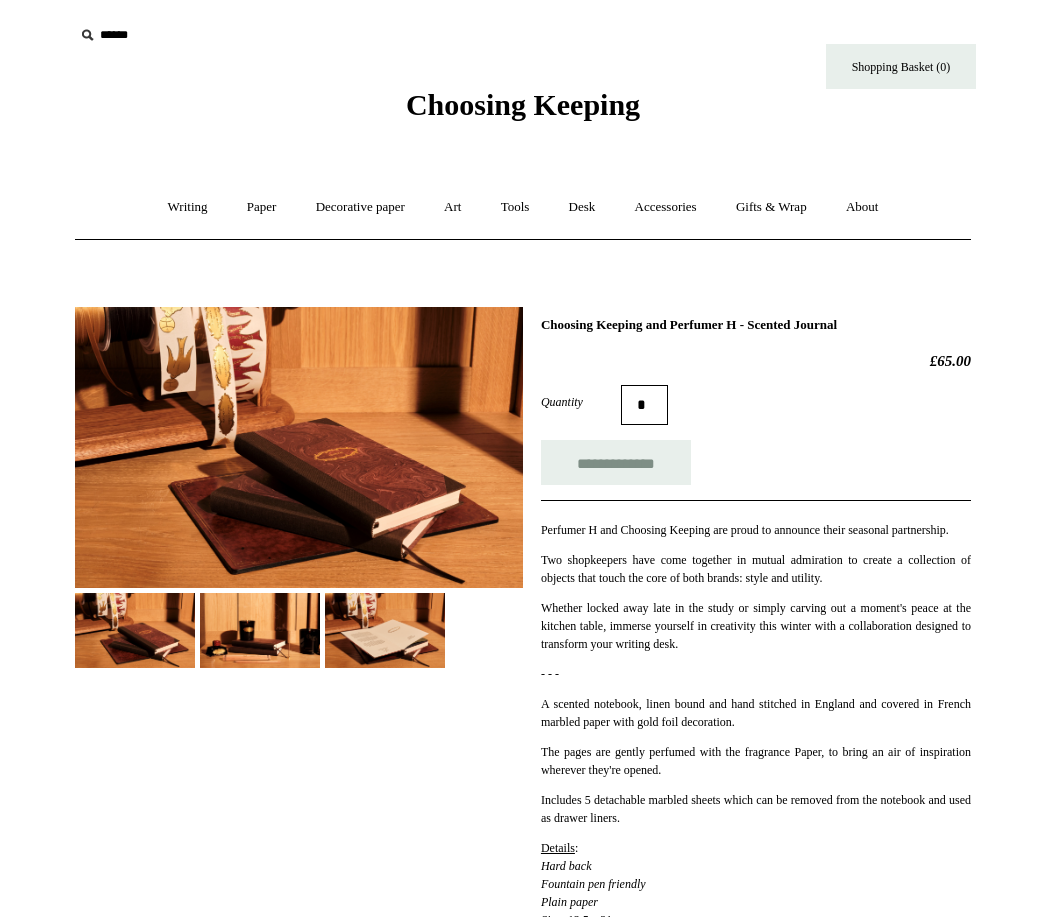 scroll, scrollTop: 0, scrollLeft: 0, axis: both 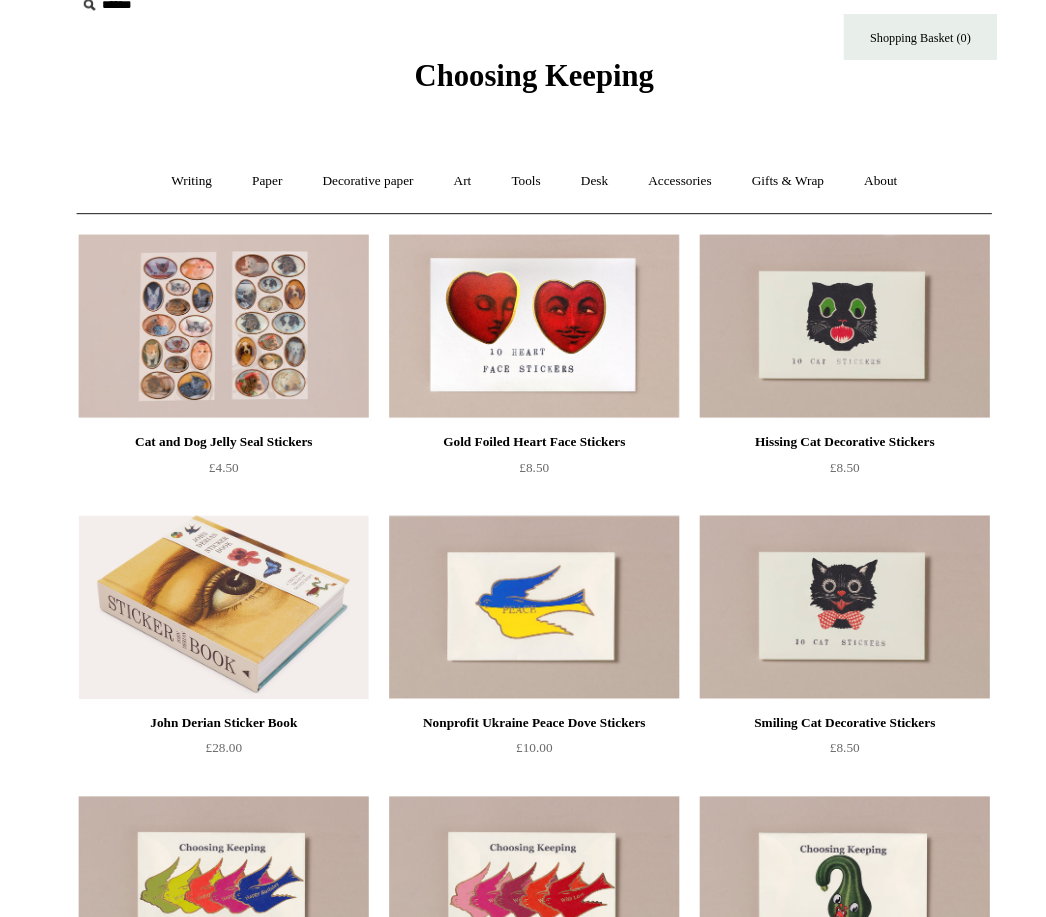 click at bounding box center [219, 339] 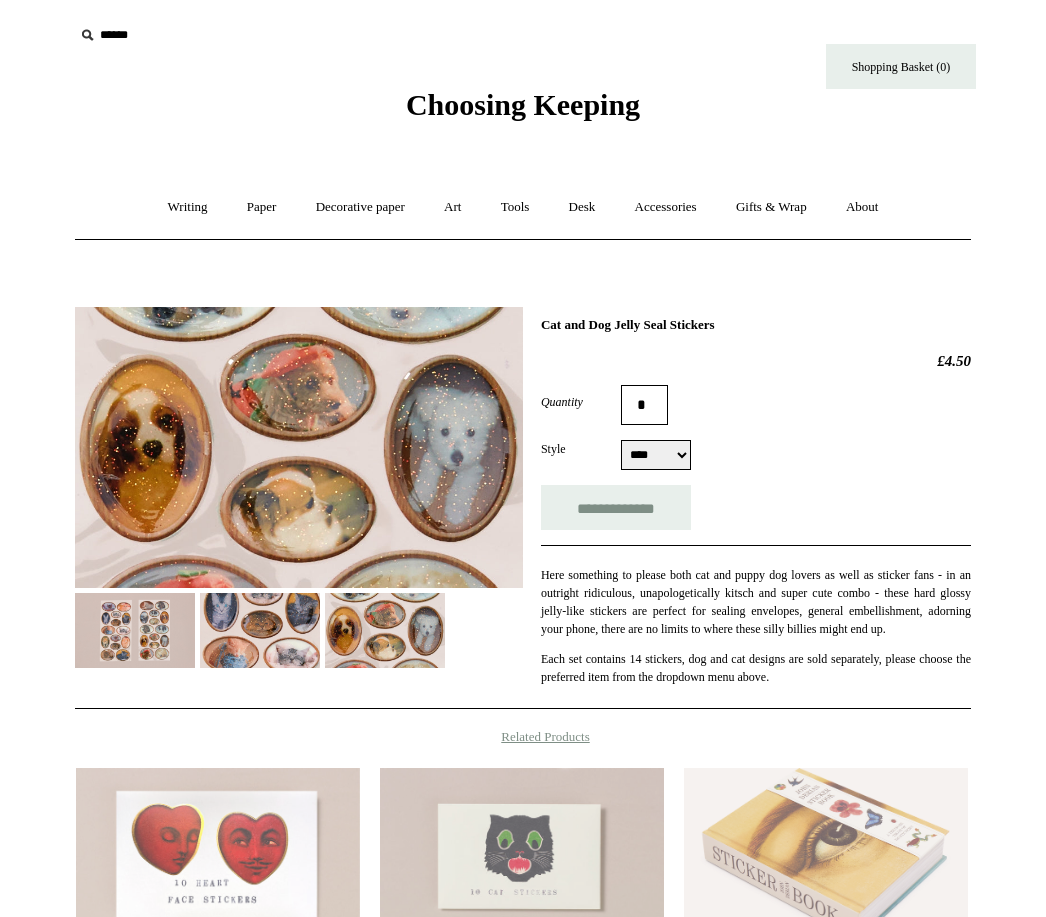 scroll, scrollTop: 0, scrollLeft: 0, axis: both 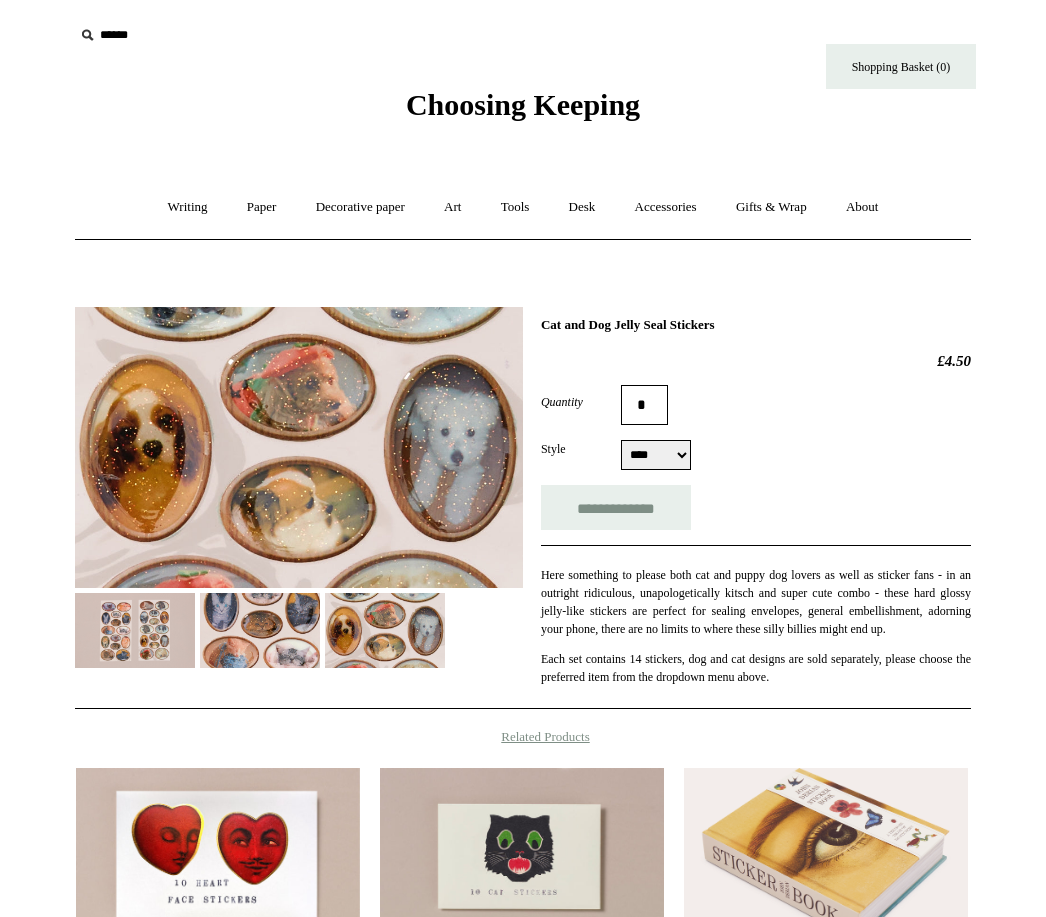 click at bounding box center [260, 630] 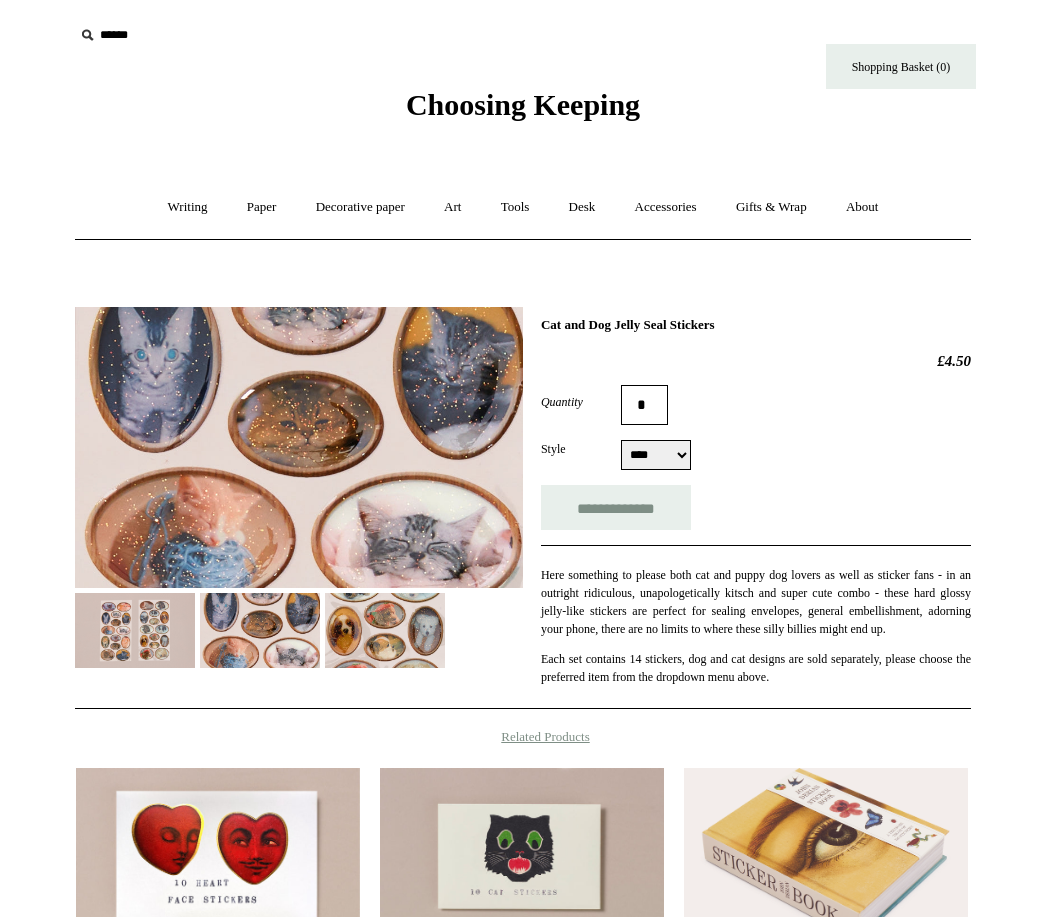 click at bounding box center (385, 630) 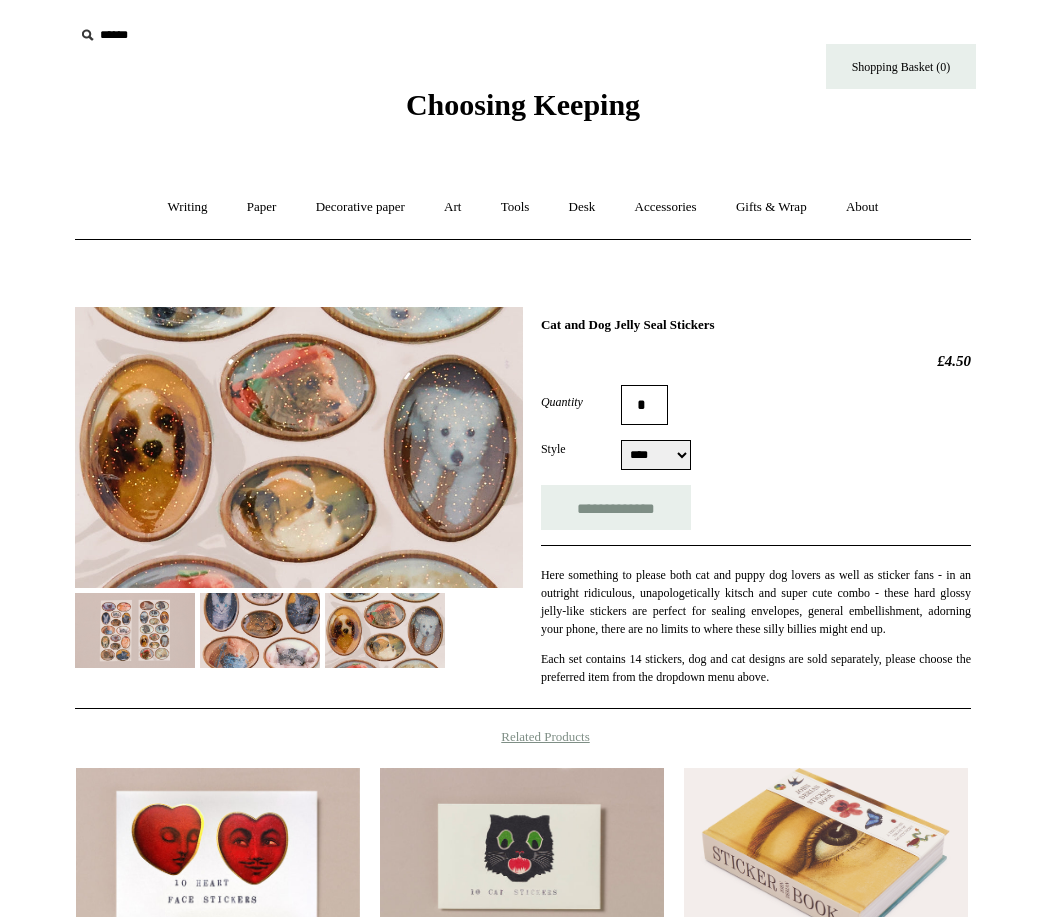 click at bounding box center (135, 630) 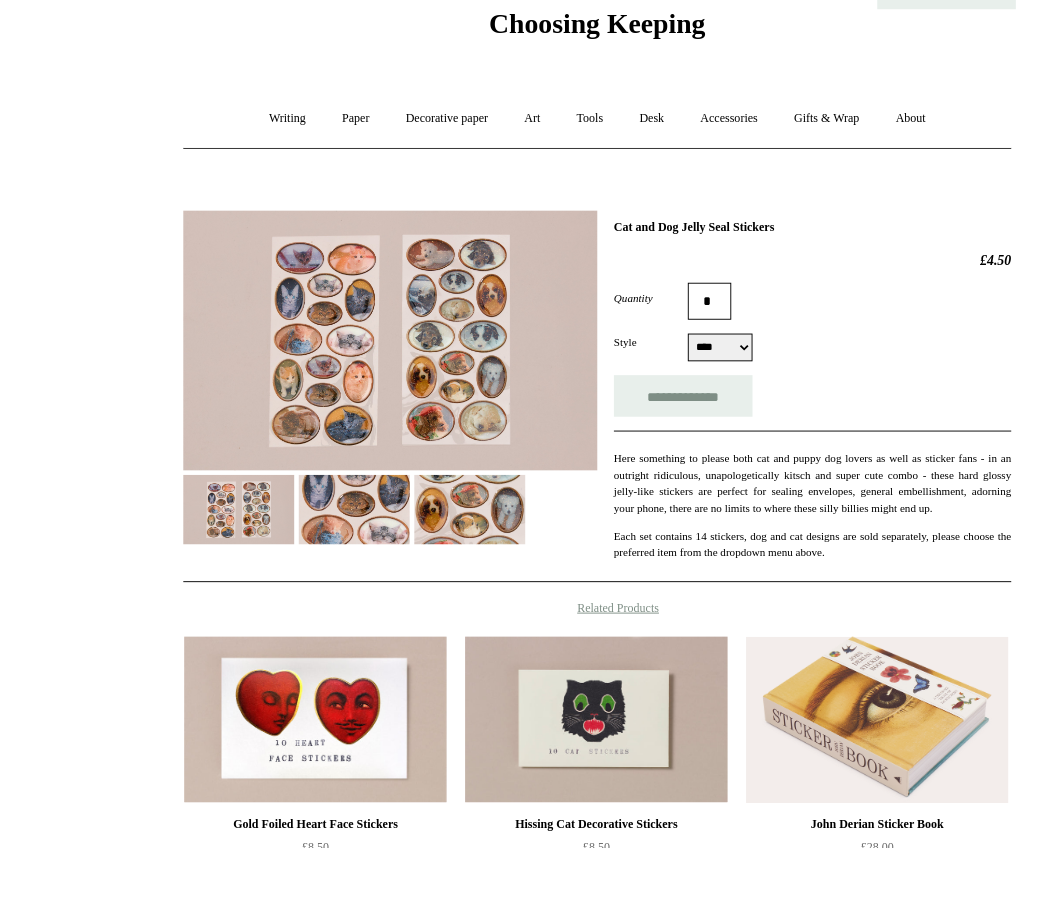 scroll, scrollTop: 104, scrollLeft: 0, axis: vertical 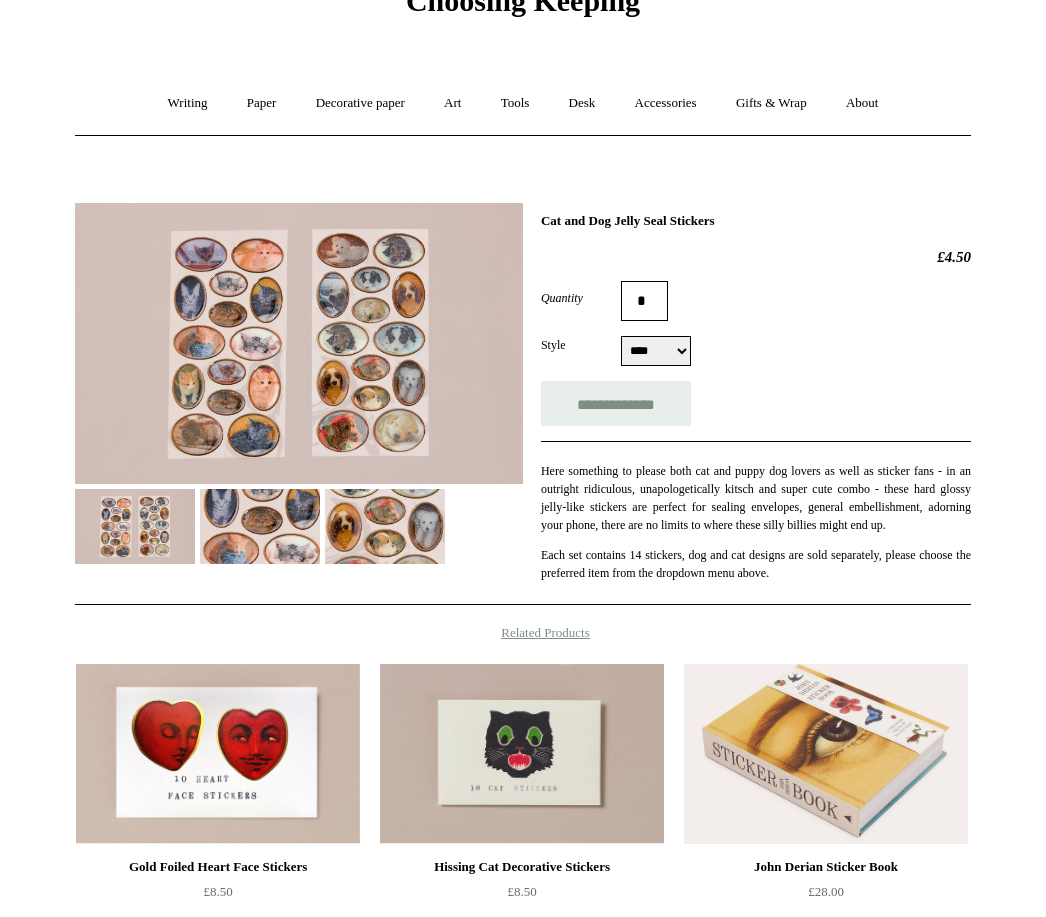 click on "Gifts & Wrap +" at bounding box center [771, 103] 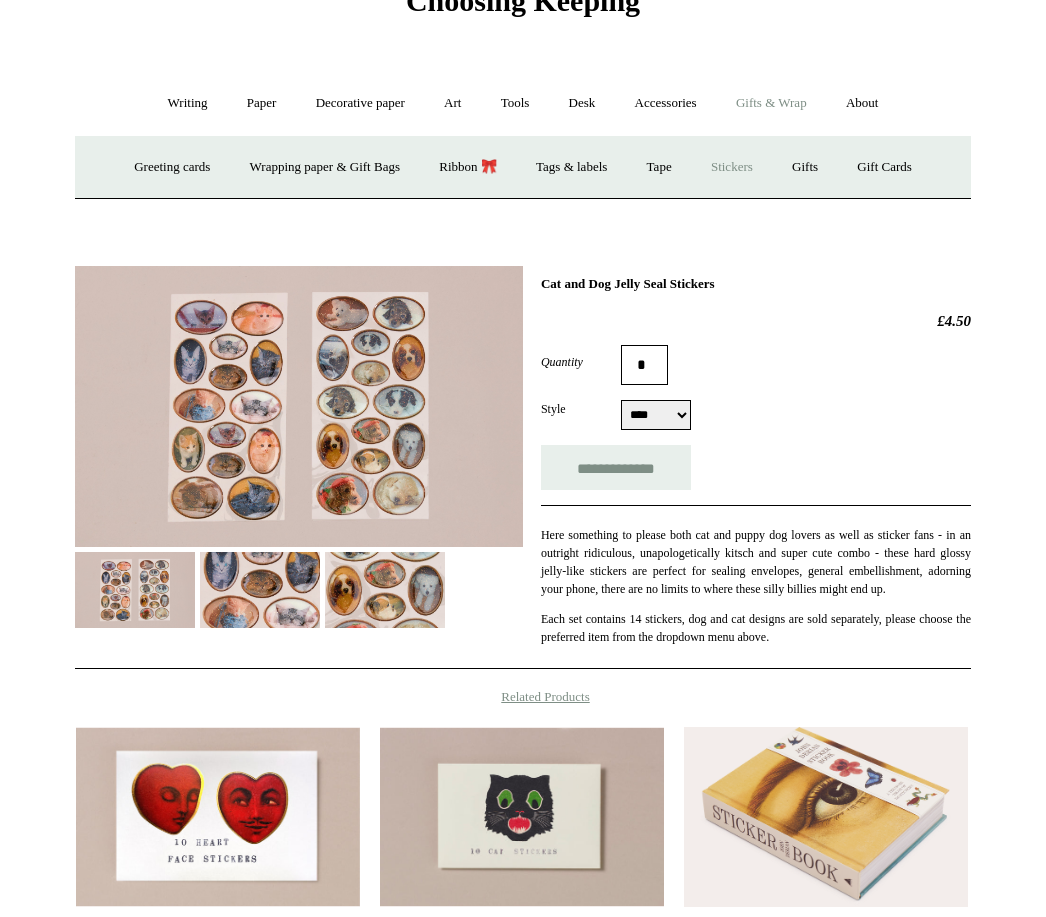 click on "Ribbon 🎀" at bounding box center (468, 167) 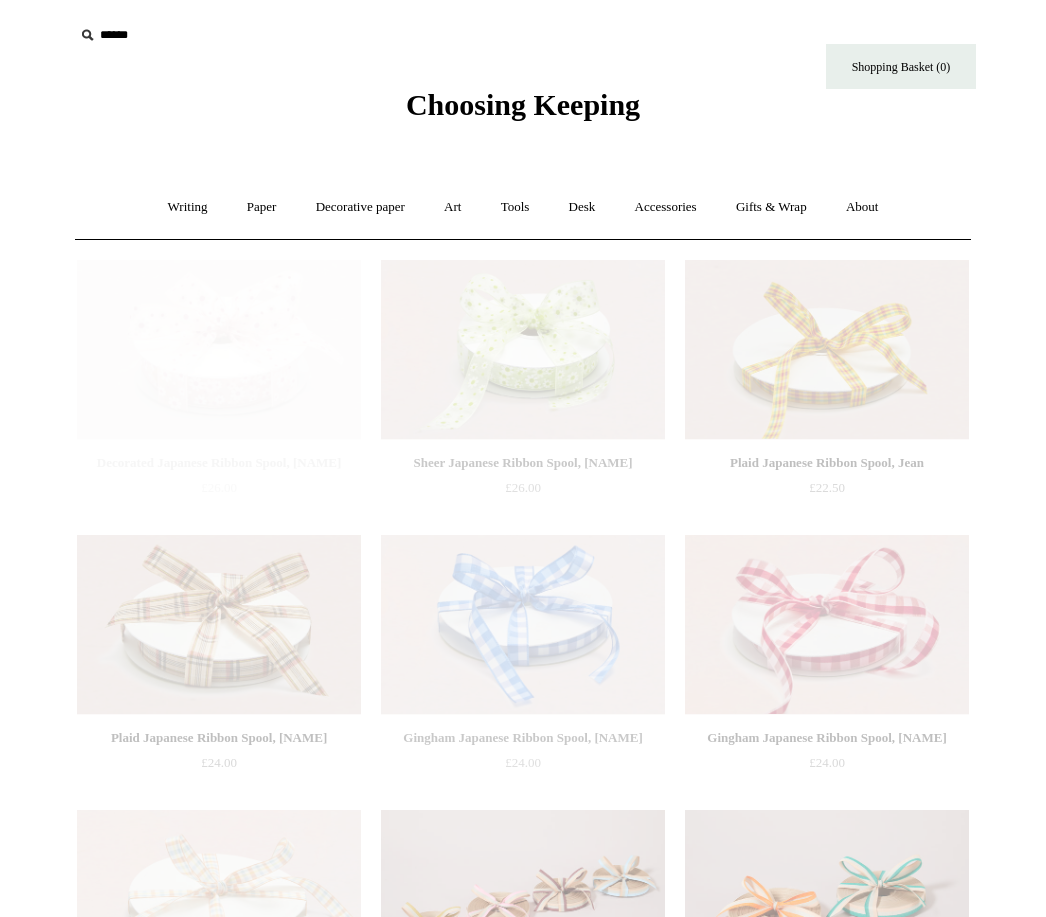 scroll, scrollTop: 0, scrollLeft: 0, axis: both 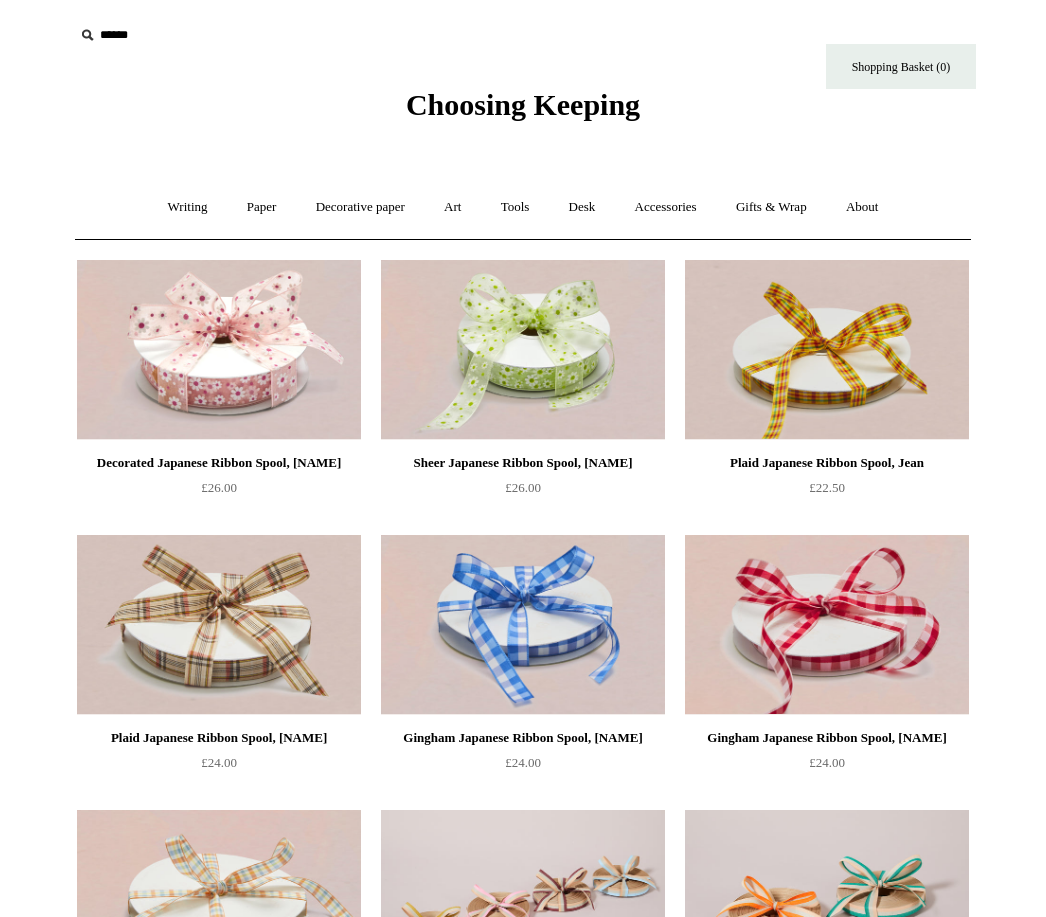 click on "Gifts & Wrap +" at bounding box center (771, 207) 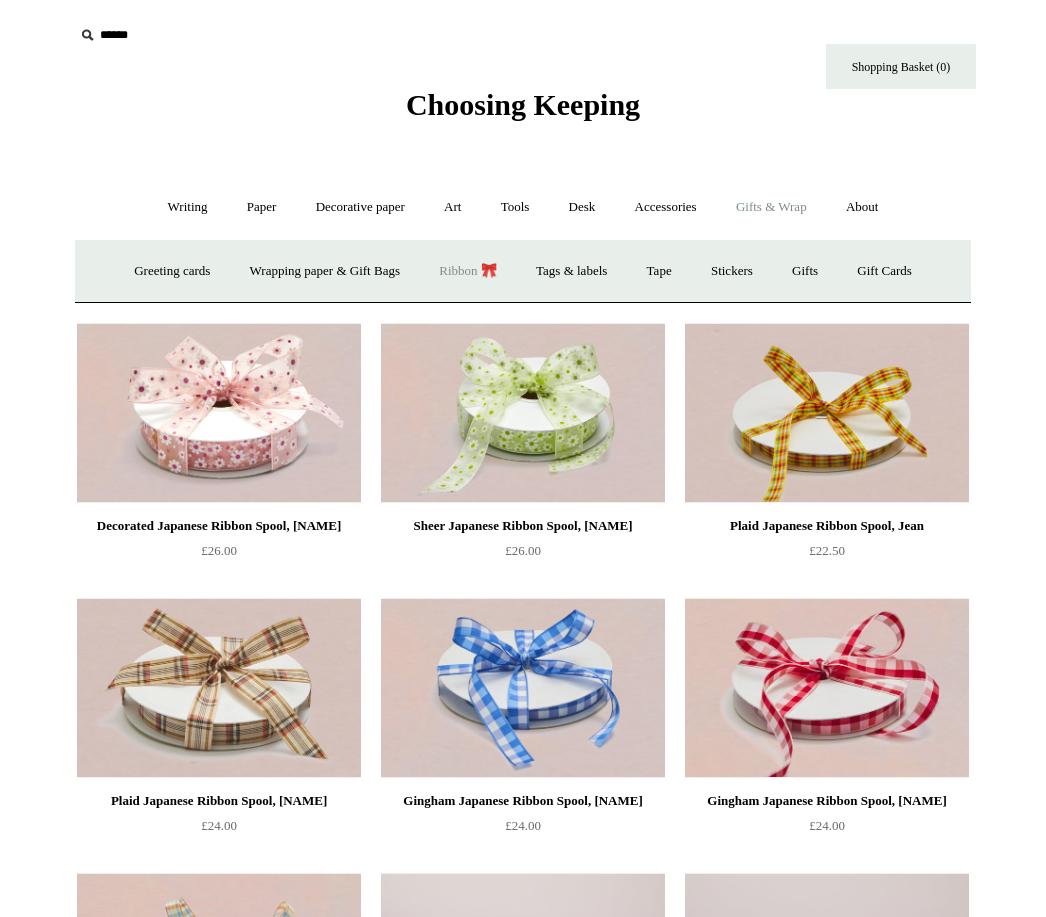 click on "Wrapping paper & Gift Bags" at bounding box center (325, 271) 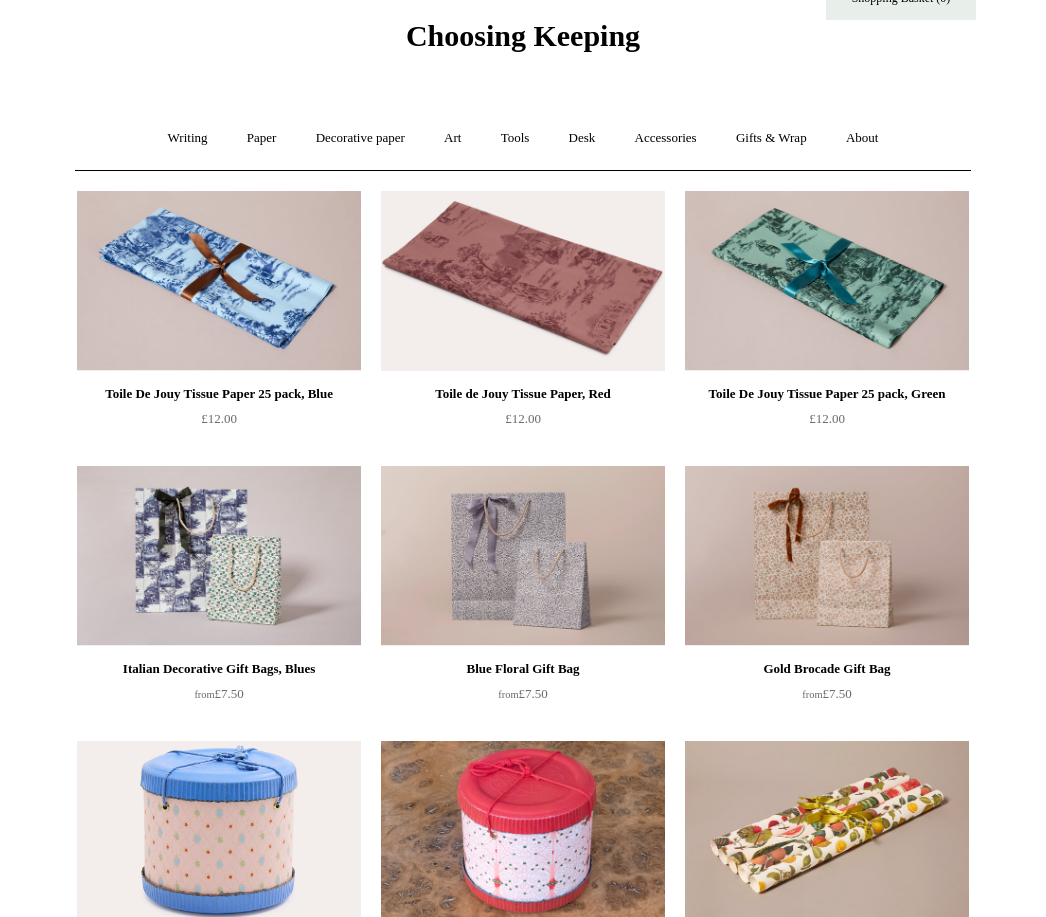 scroll, scrollTop: 0, scrollLeft: 0, axis: both 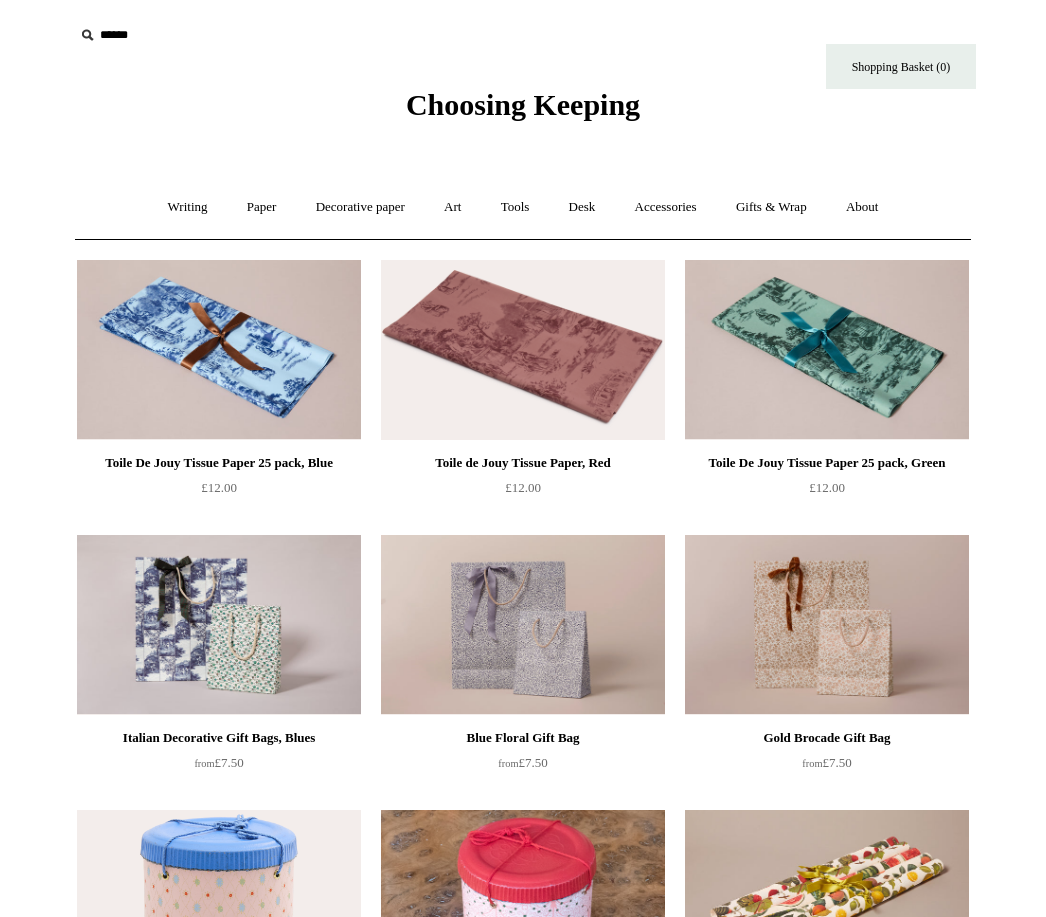 click on "Accessories +" at bounding box center [666, 207] 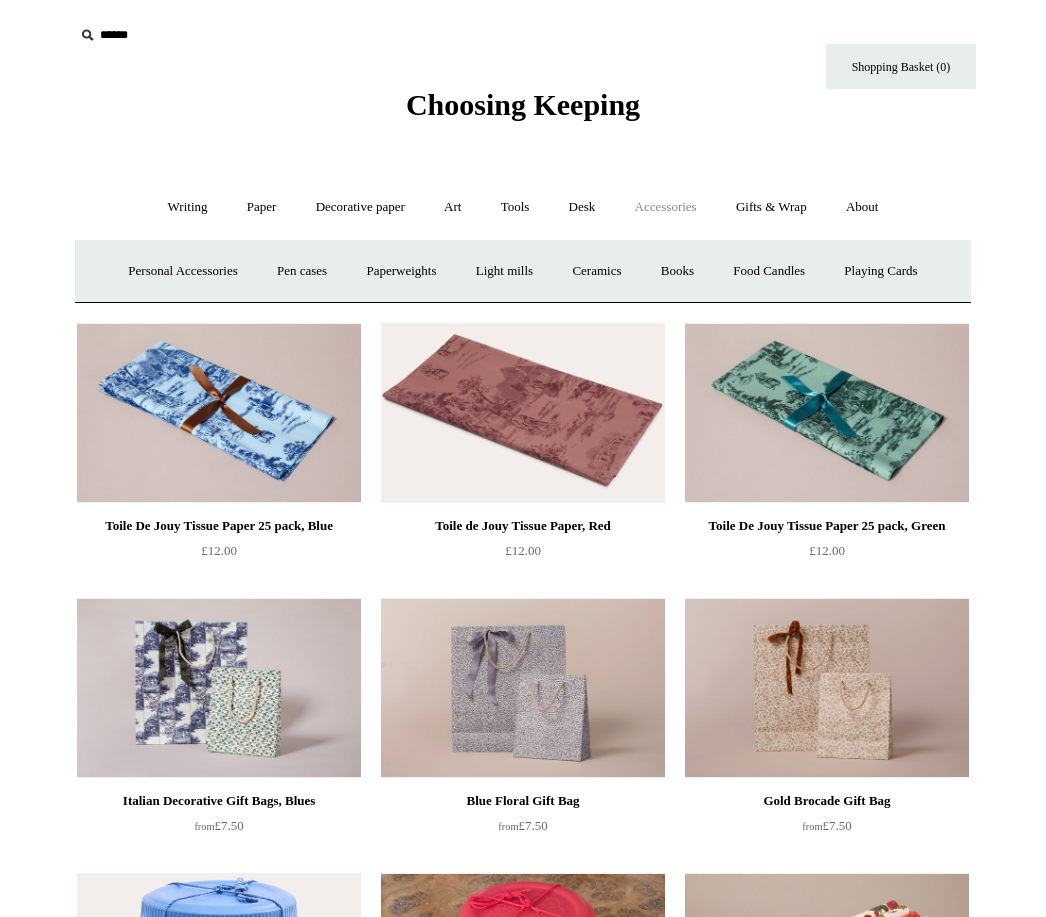 click on "Playing Cards" at bounding box center (880, 271) 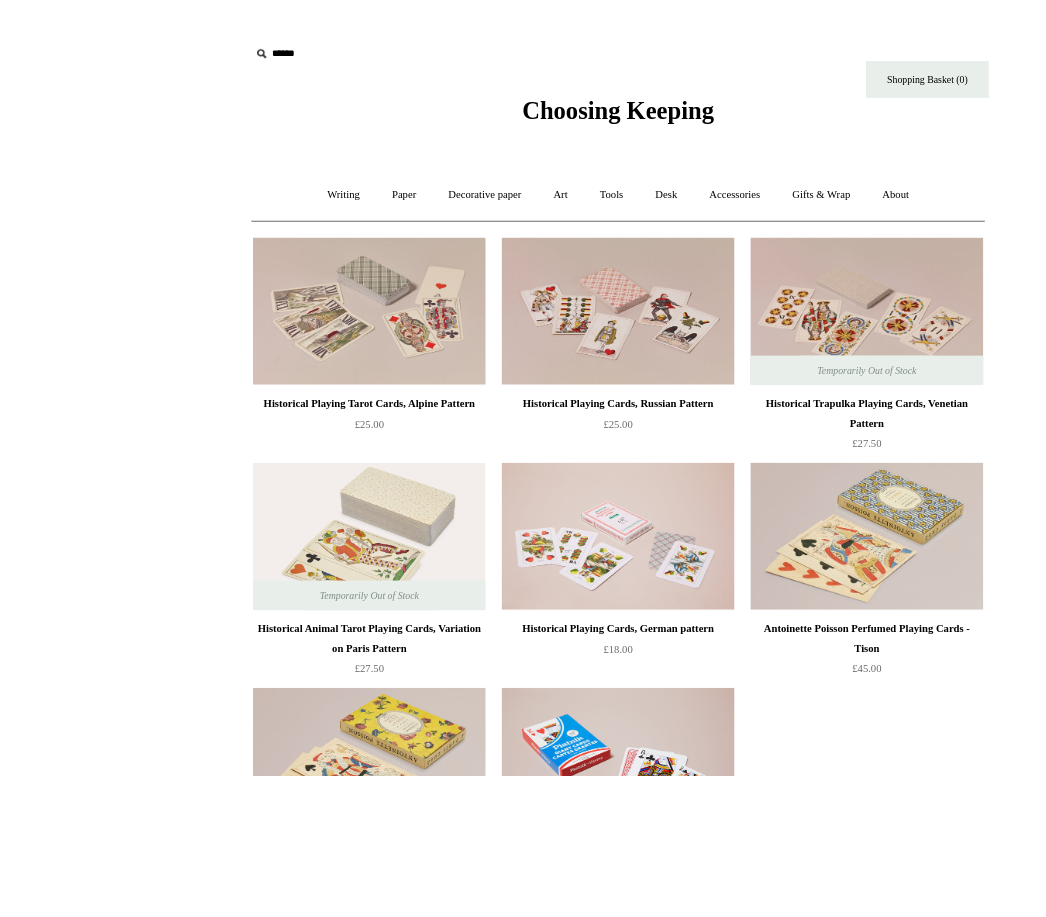 scroll, scrollTop: 95, scrollLeft: 0, axis: vertical 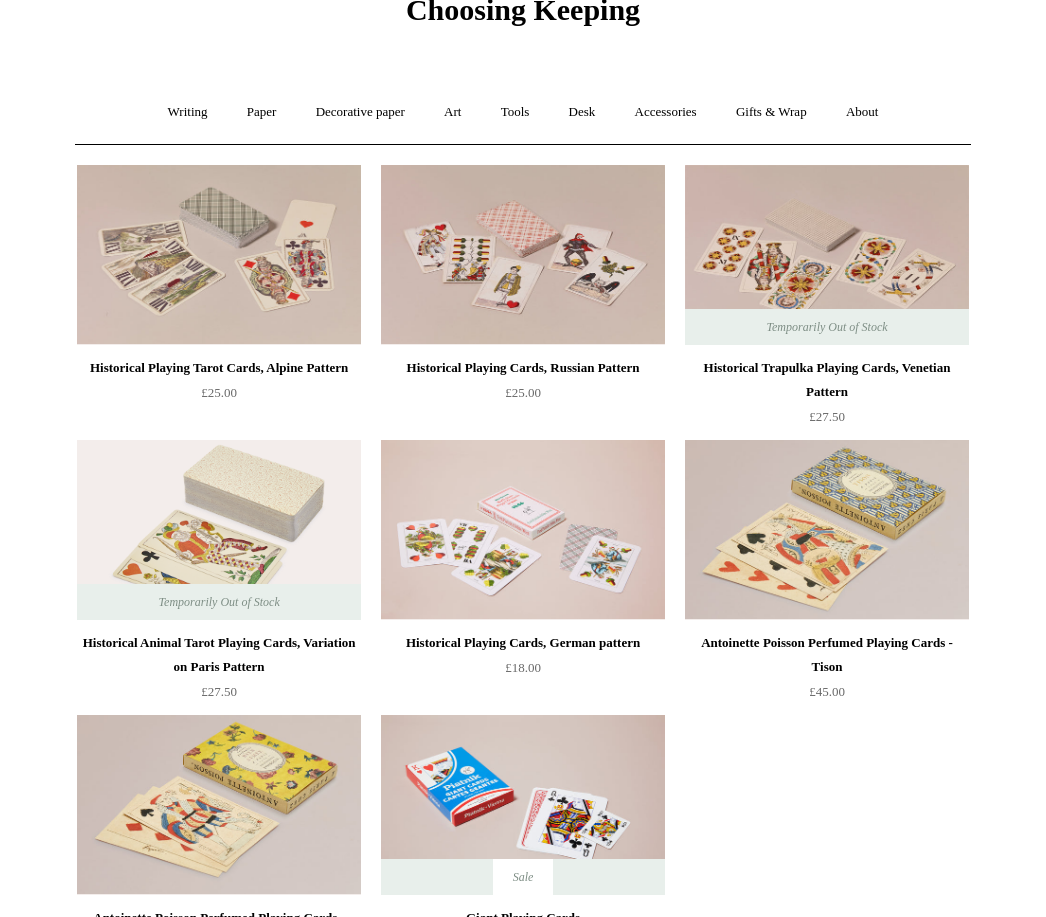 click at bounding box center (827, 255) 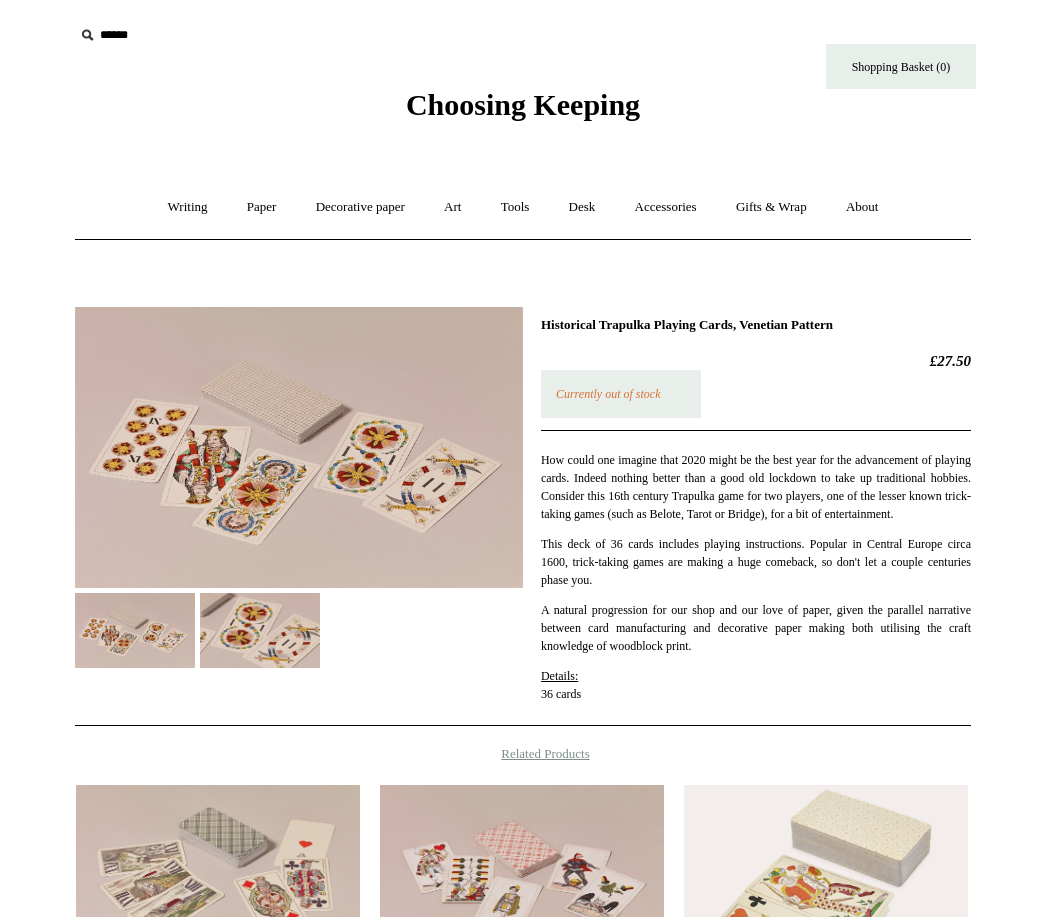 scroll, scrollTop: 0, scrollLeft: 0, axis: both 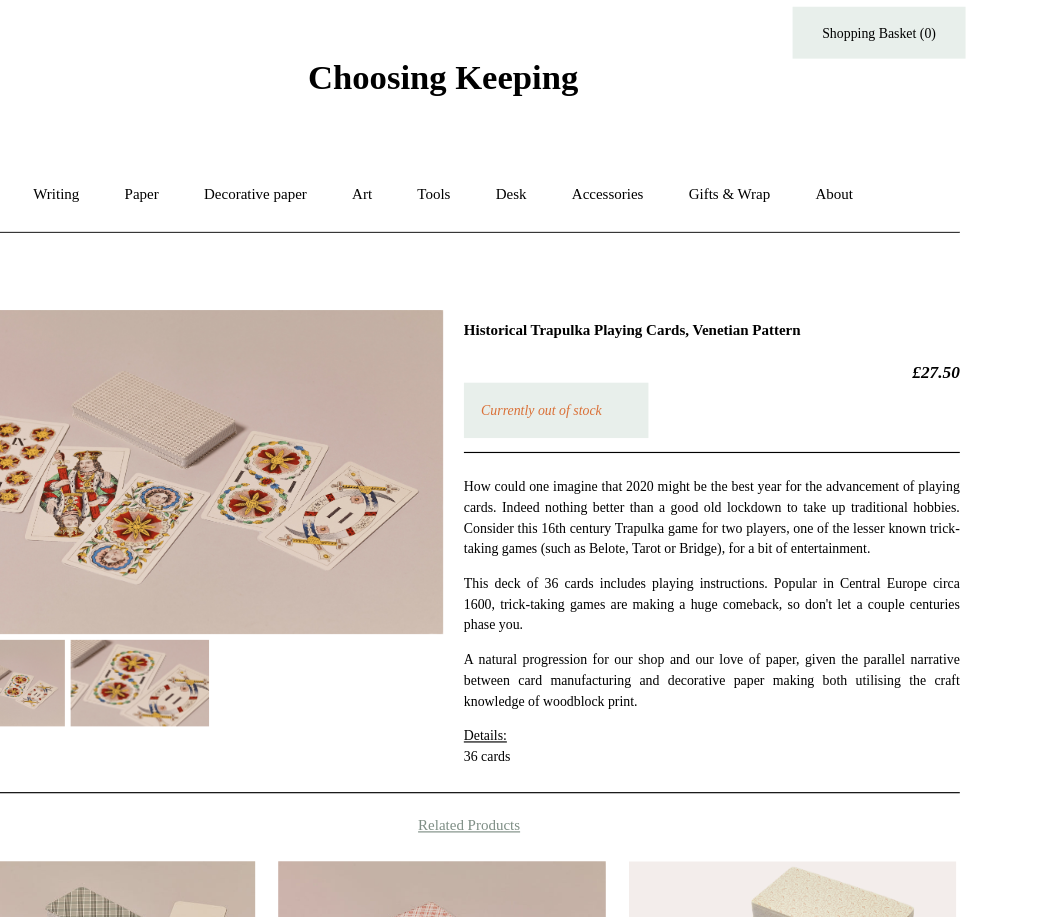 click on "Desk +" at bounding box center [582, 207] 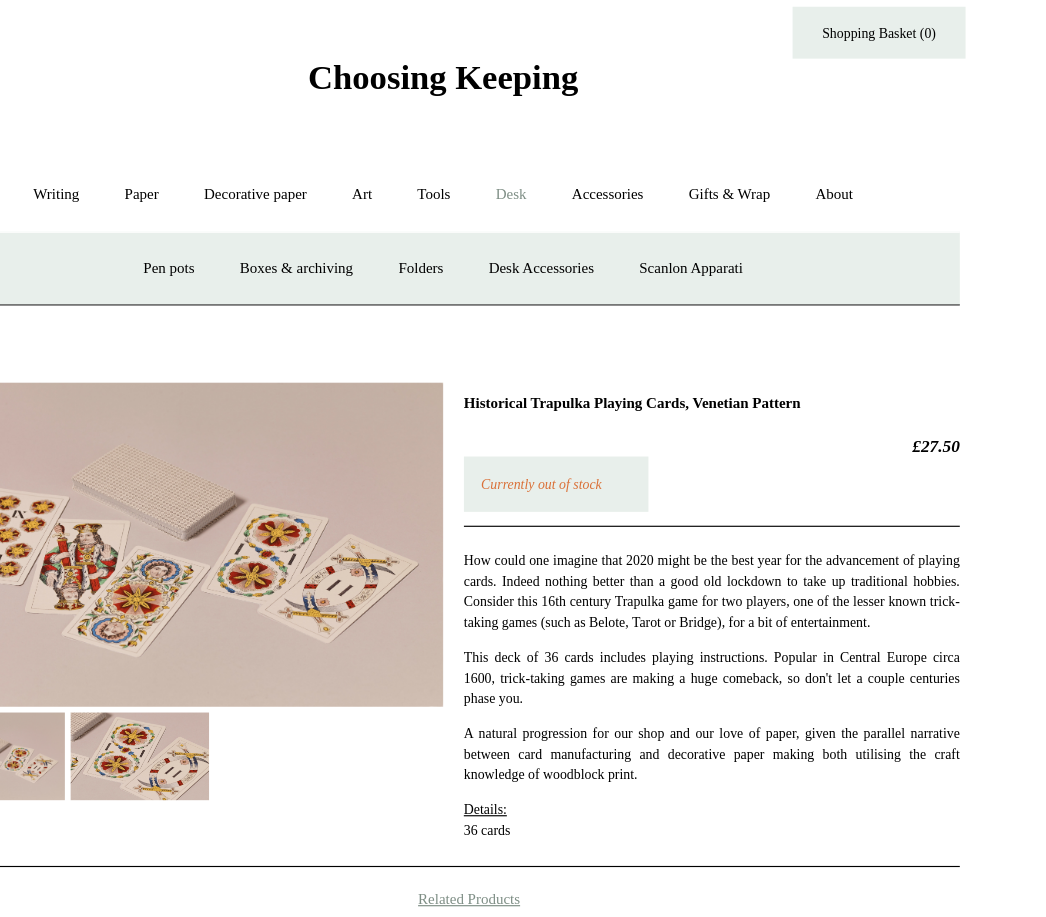 click on "Folders" at bounding box center [503, 271] 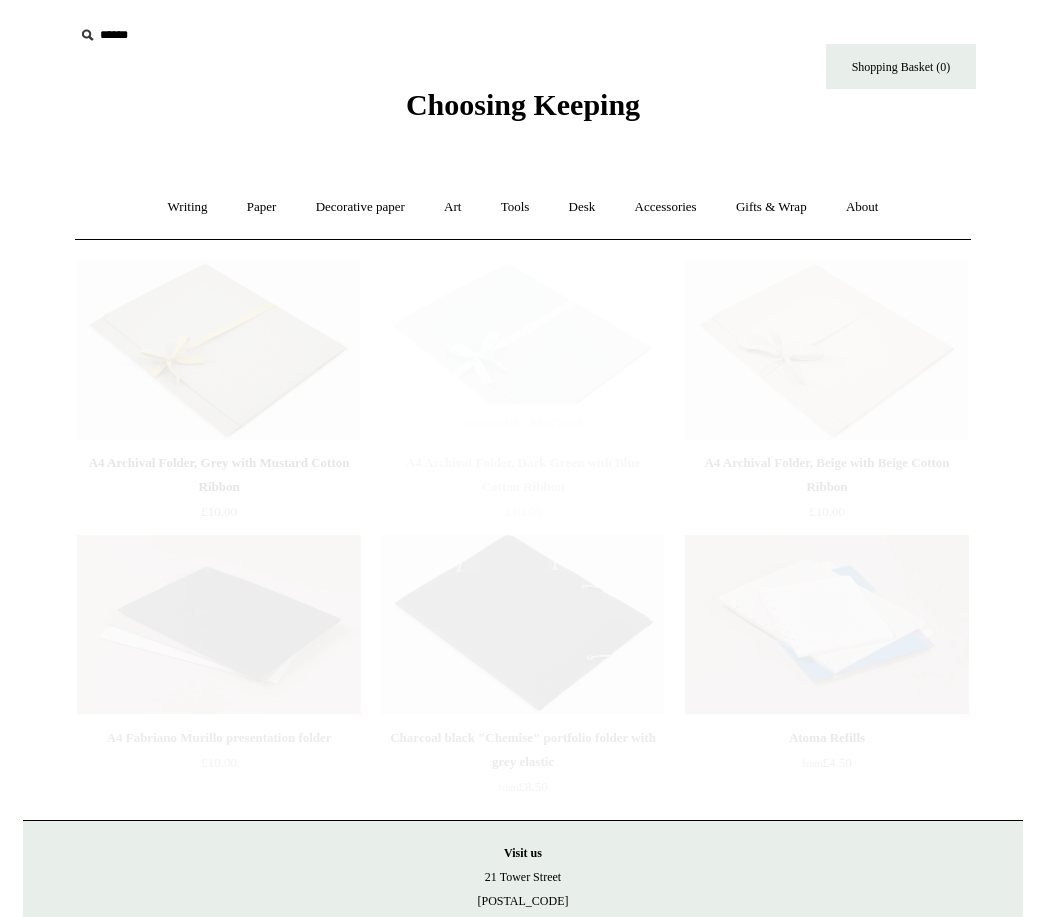 scroll, scrollTop: 0, scrollLeft: 0, axis: both 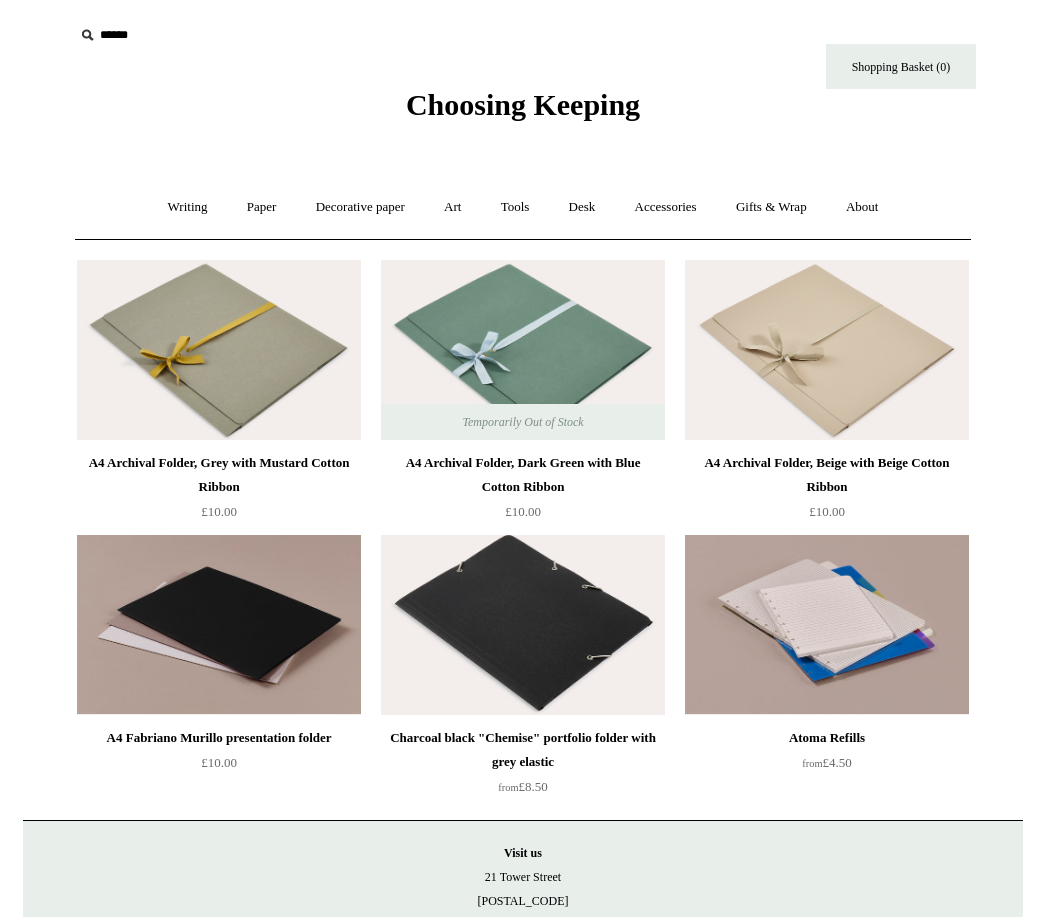 click on "Tools +" at bounding box center [515, 207] 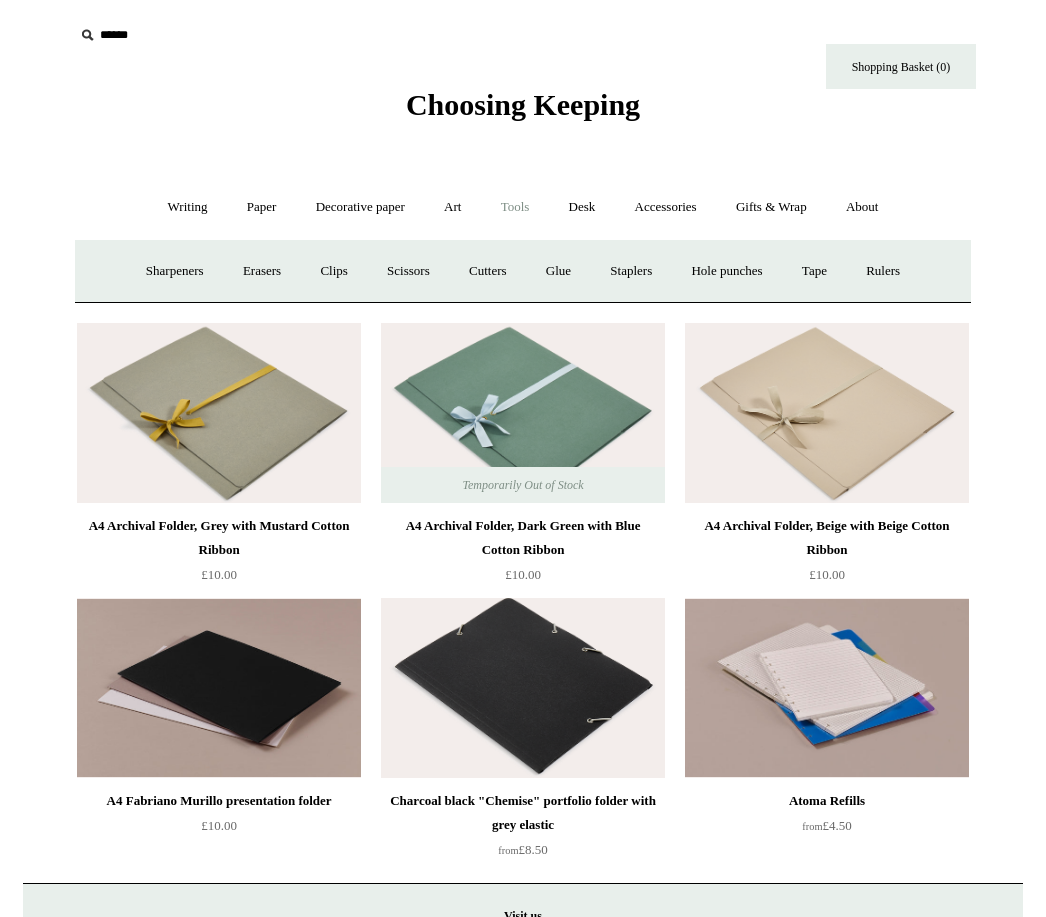 click on "Clips +" at bounding box center [333, 271] 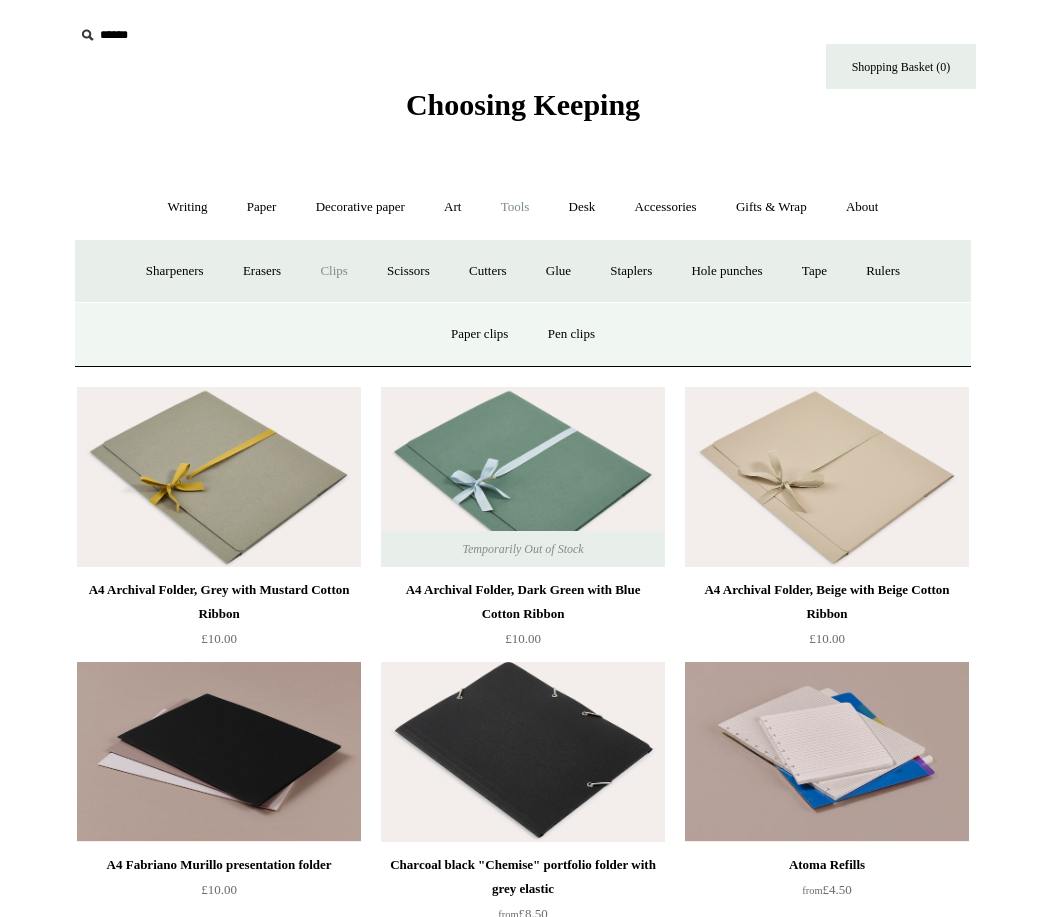 click on "Paper clips" at bounding box center (479, 334) 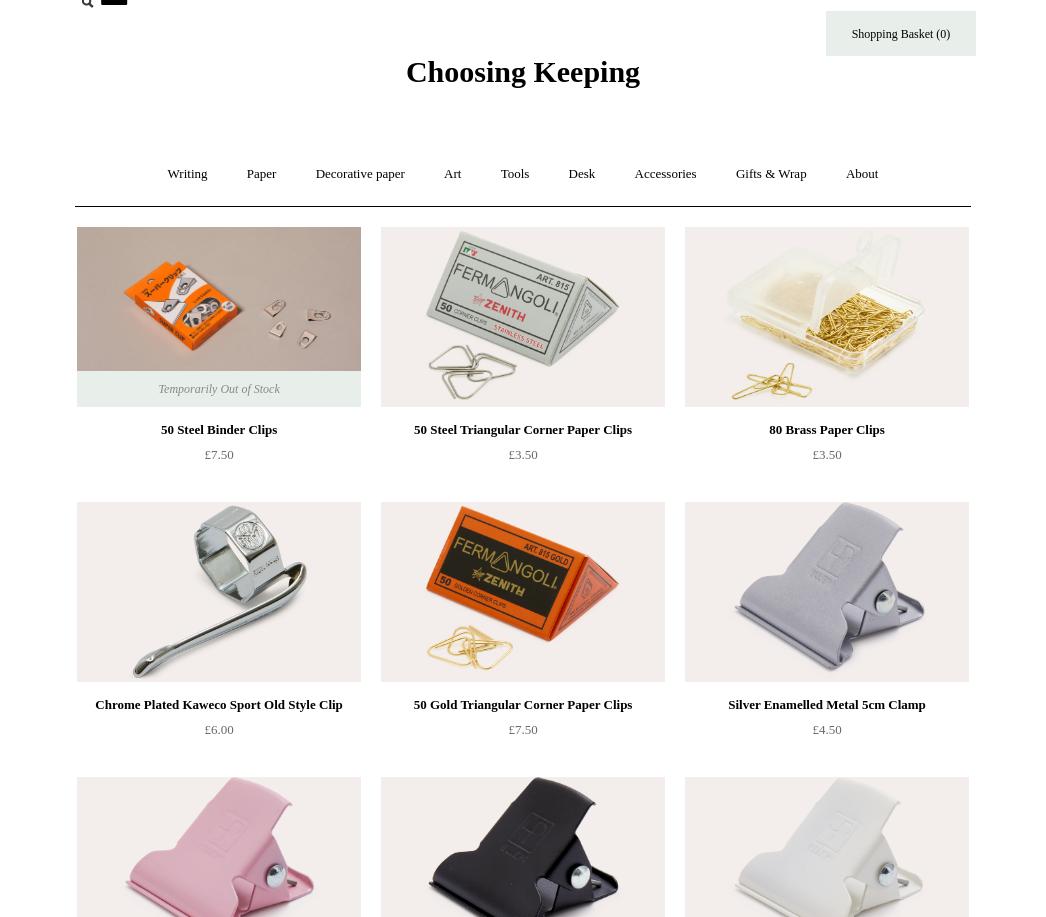 scroll, scrollTop: 0, scrollLeft: 0, axis: both 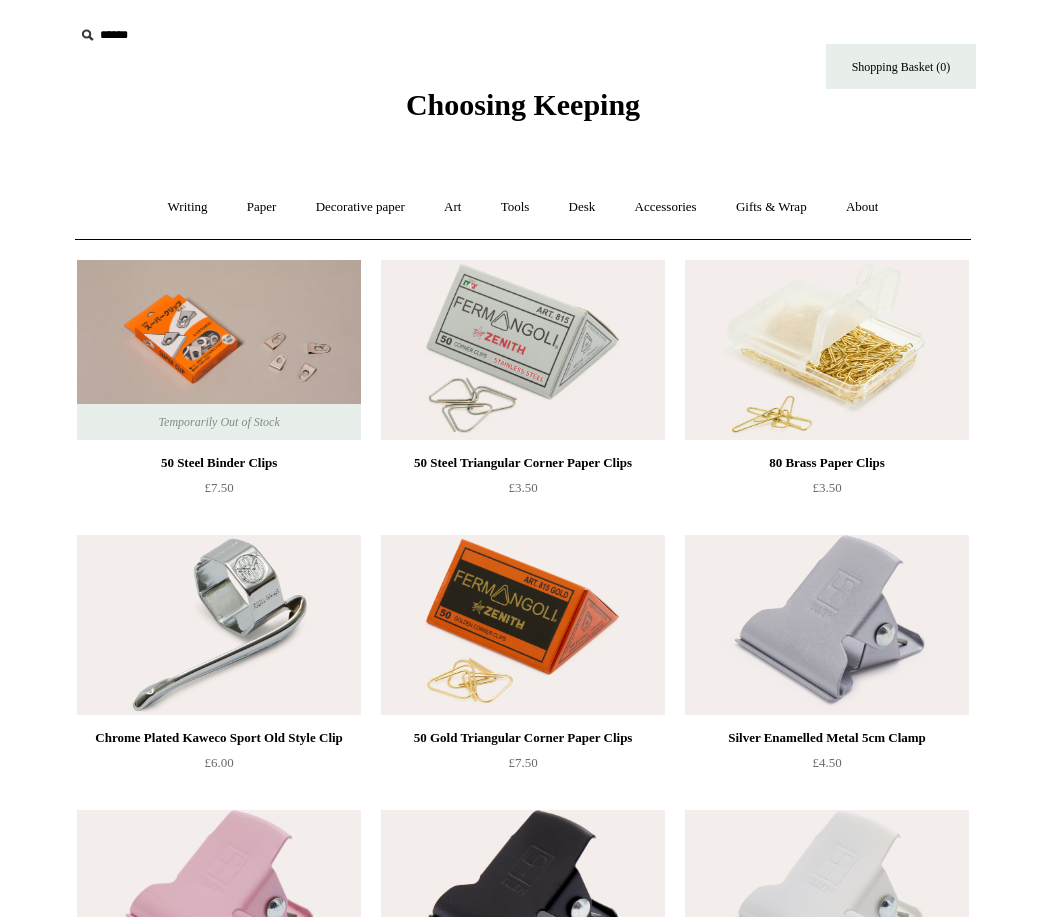 click on "Art +" at bounding box center (452, 207) 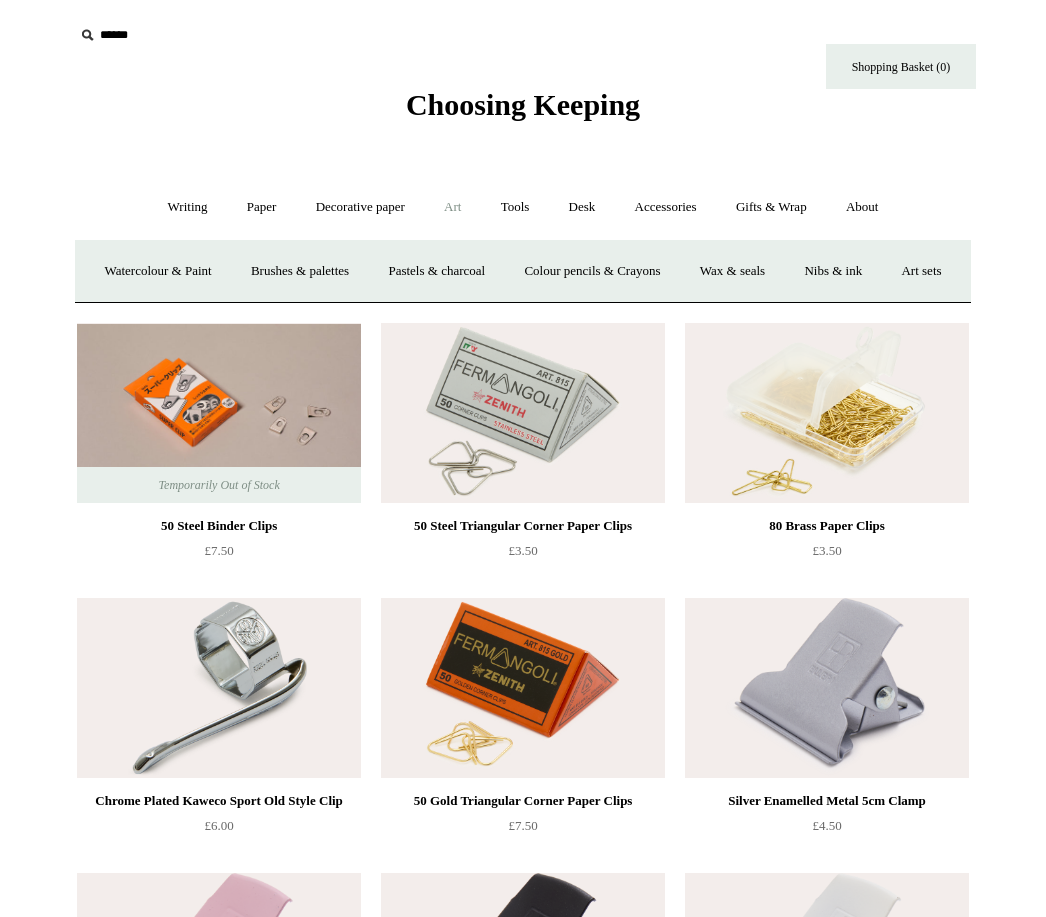 click on "Decorative paper +" at bounding box center (360, 207) 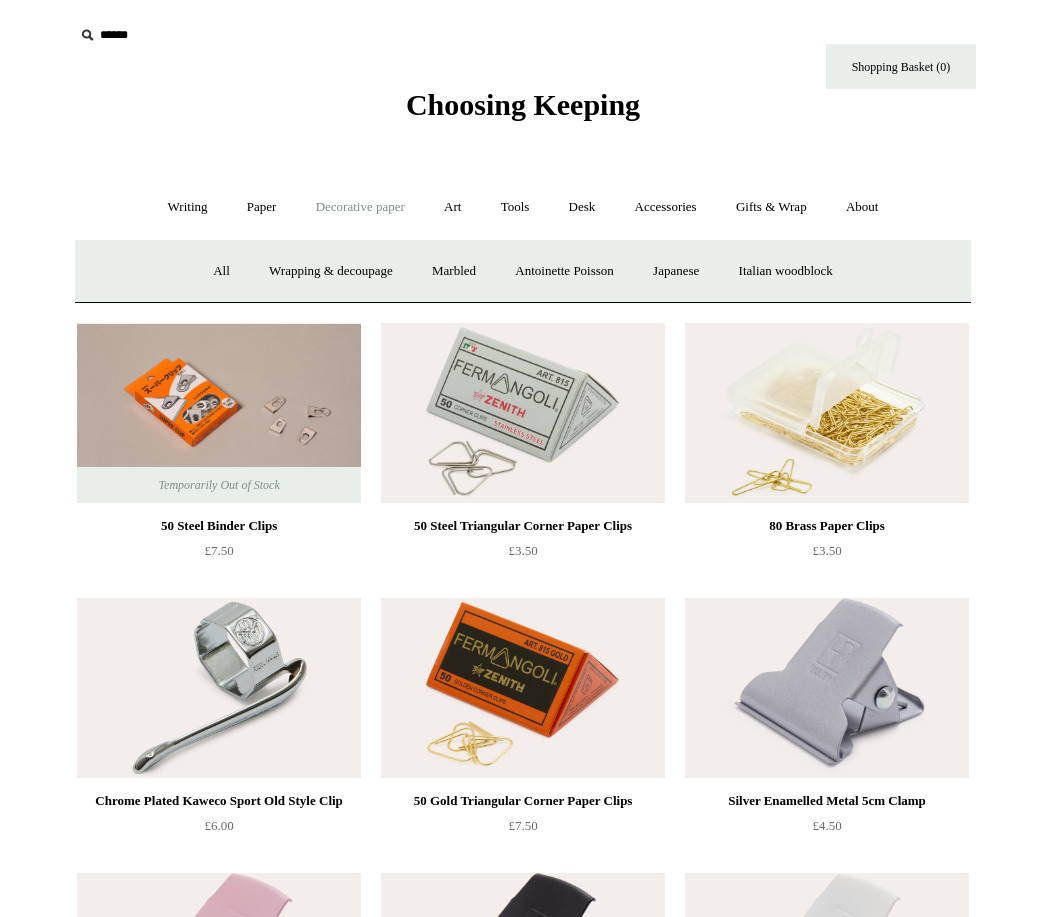 click on "Japanese" at bounding box center [676, 271] 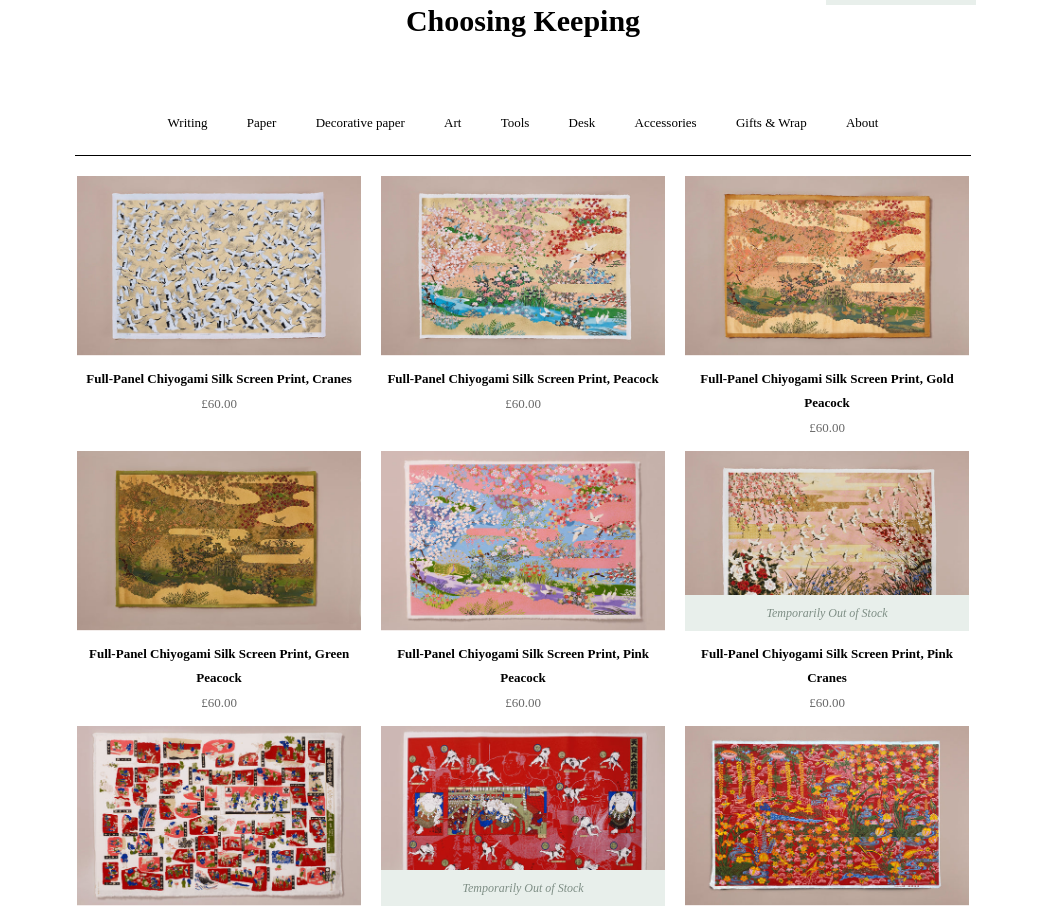 scroll, scrollTop: 76, scrollLeft: 0, axis: vertical 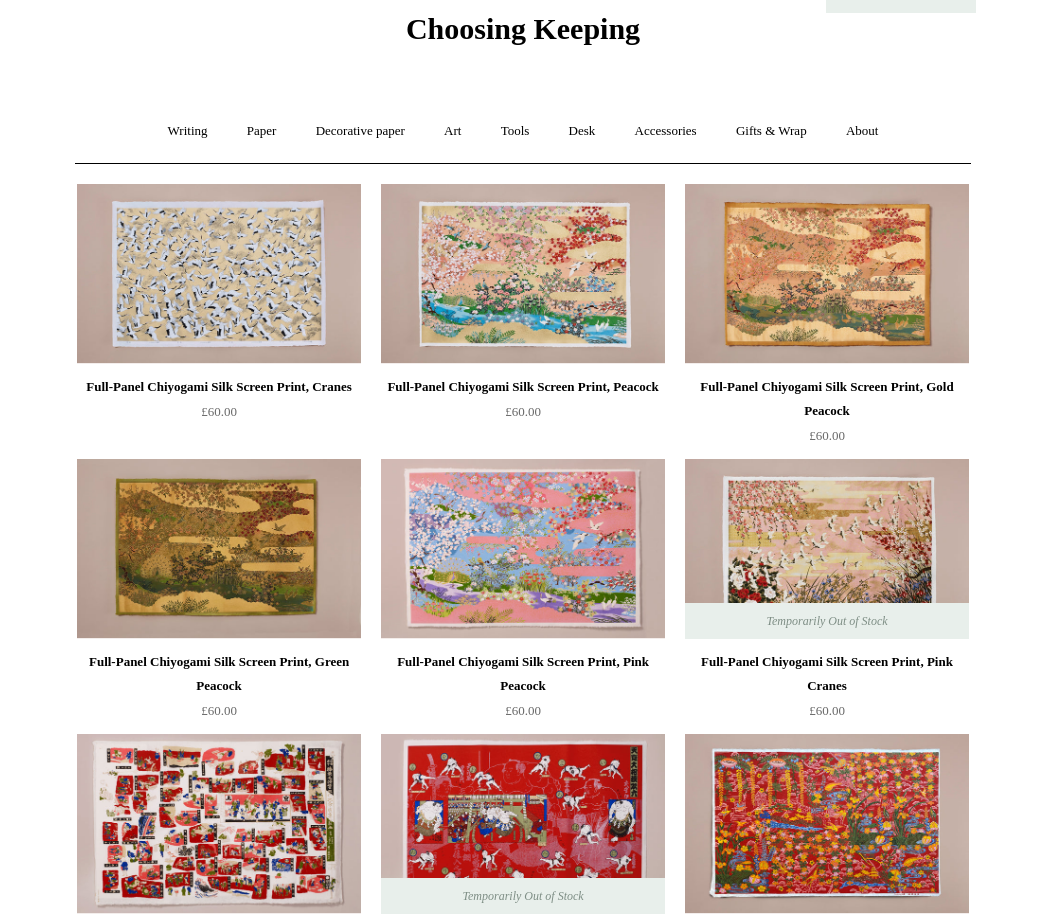 click on "Decorative paper +" at bounding box center (360, 131) 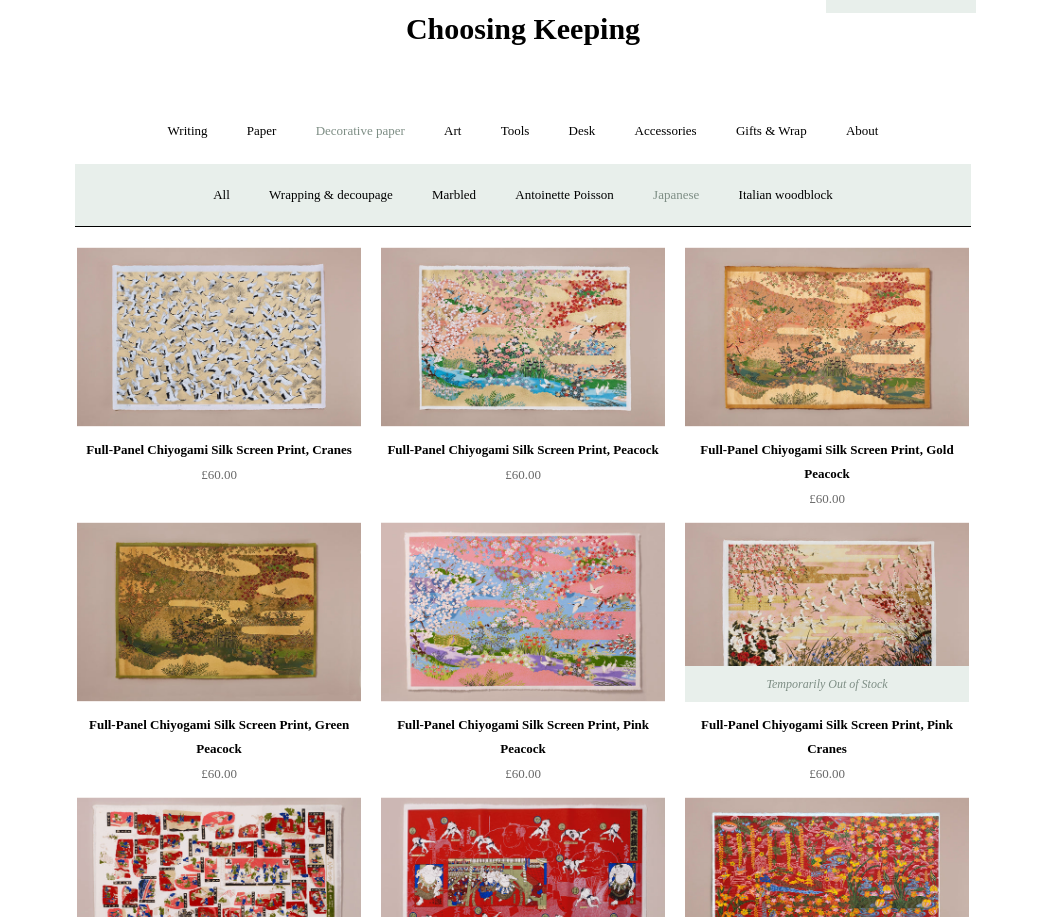 click on "Italian woodblock" at bounding box center (786, 195) 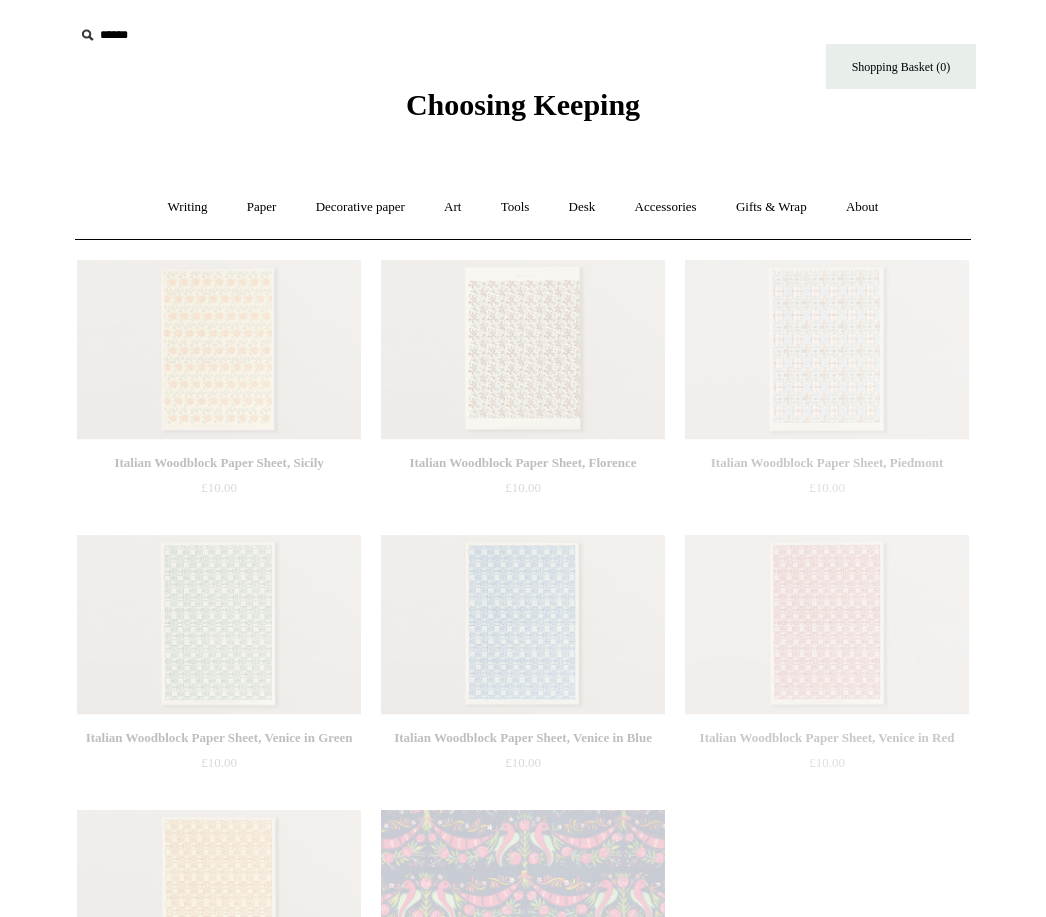 scroll, scrollTop: 0, scrollLeft: 0, axis: both 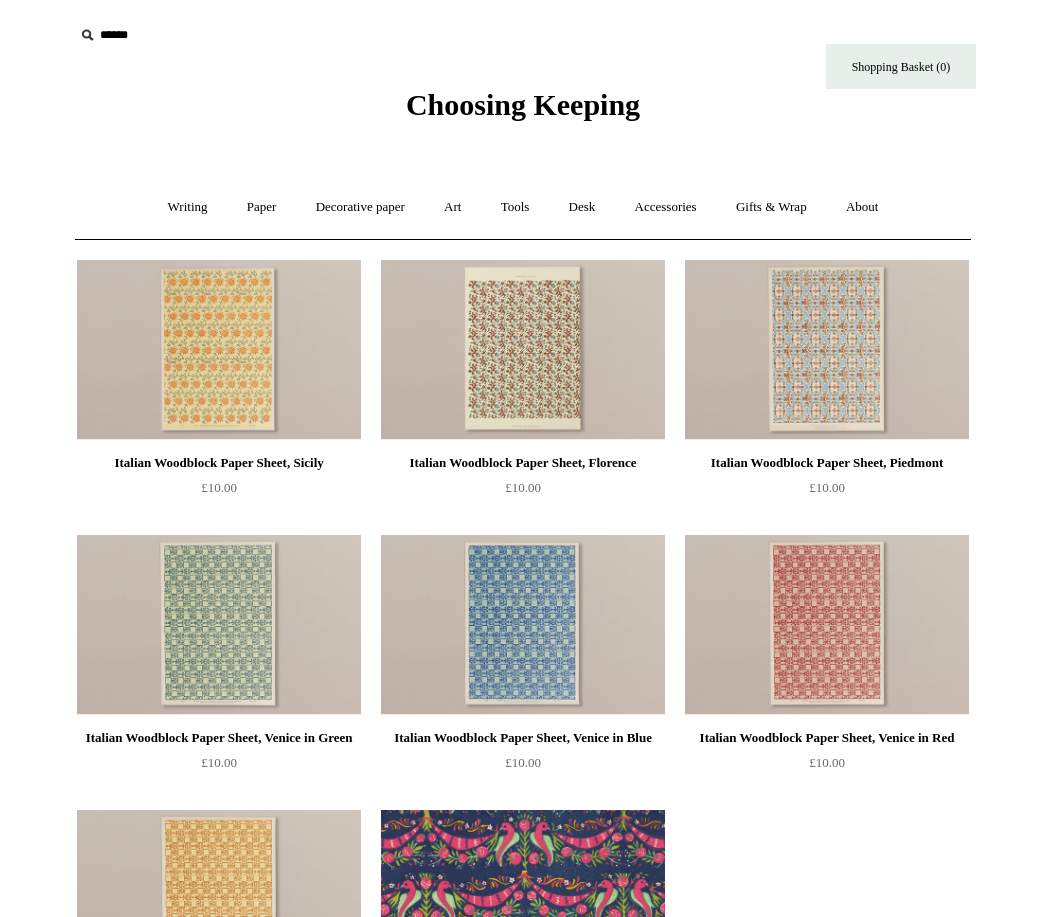 click on "Paper +" at bounding box center (262, 207) 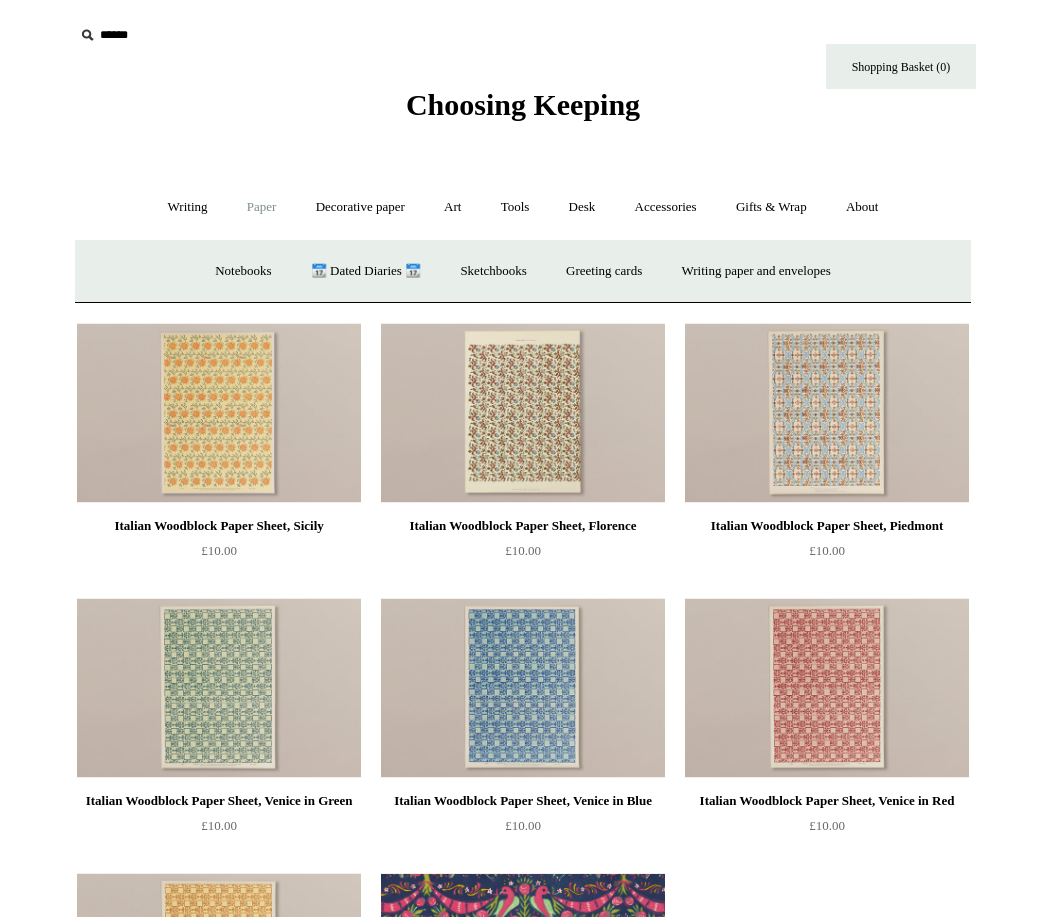 click on "Decorative paper +" at bounding box center (360, 207) 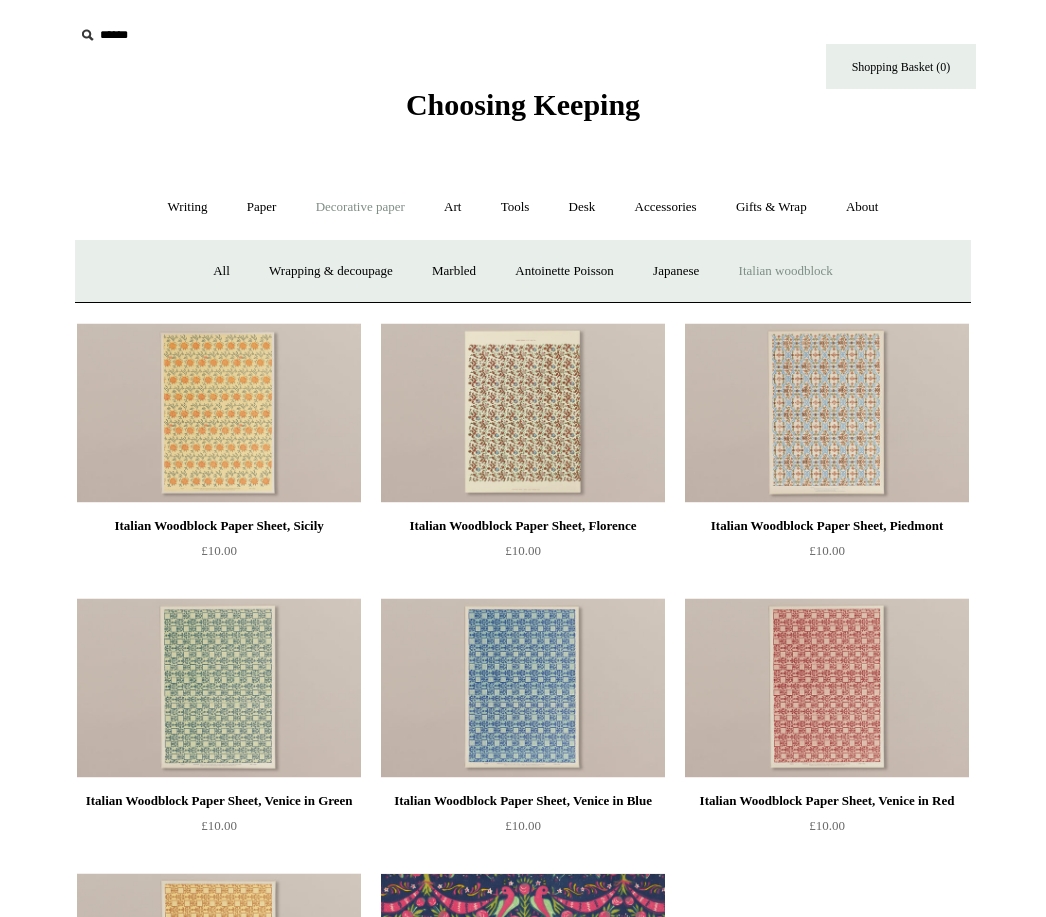 click on "Antoinette Poisson" at bounding box center (564, 271) 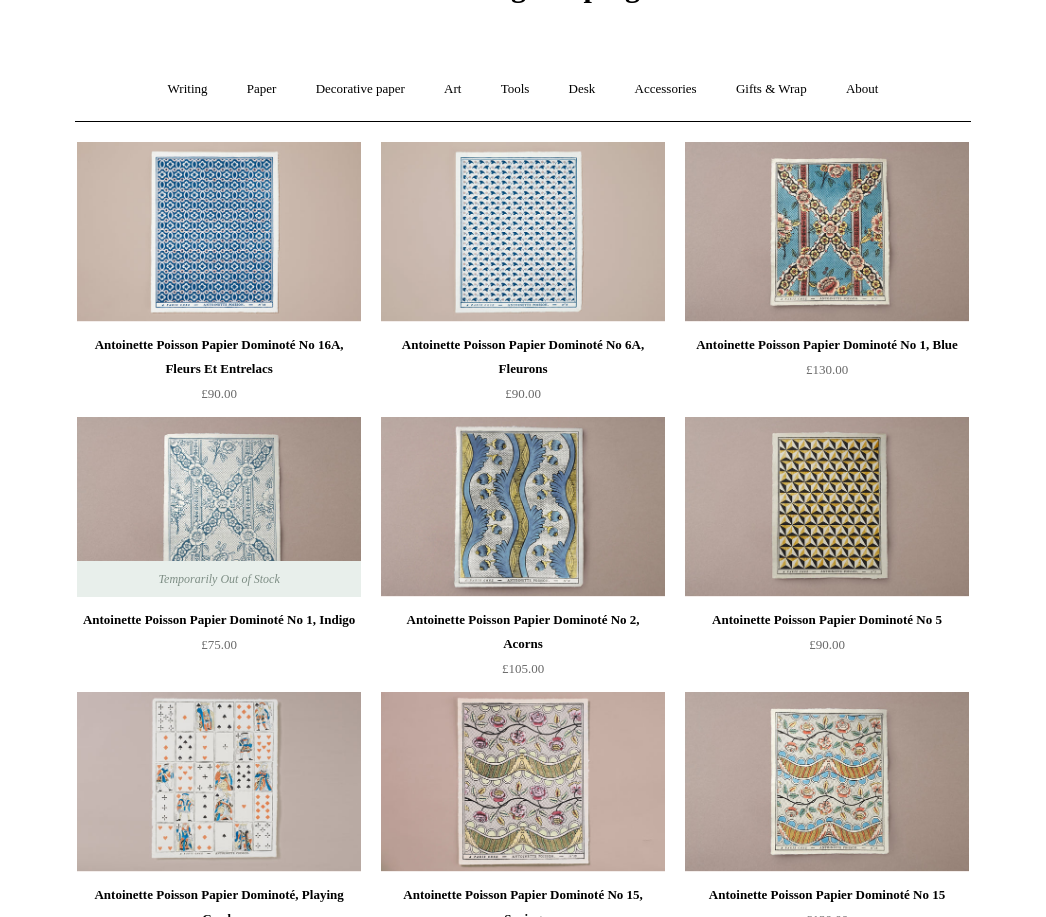 scroll, scrollTop: 0, scrollLeft: 0, axis: both 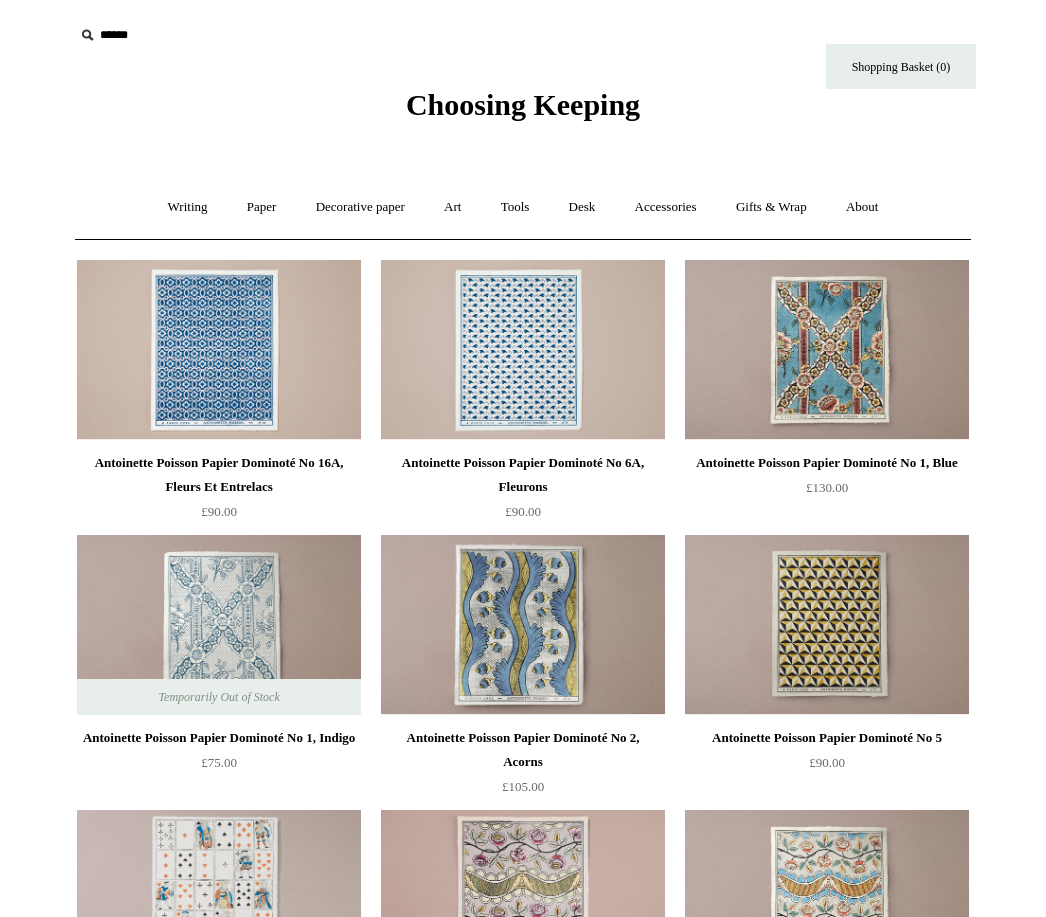 click on "Decorative paper +" at bounding box center (360, 207) 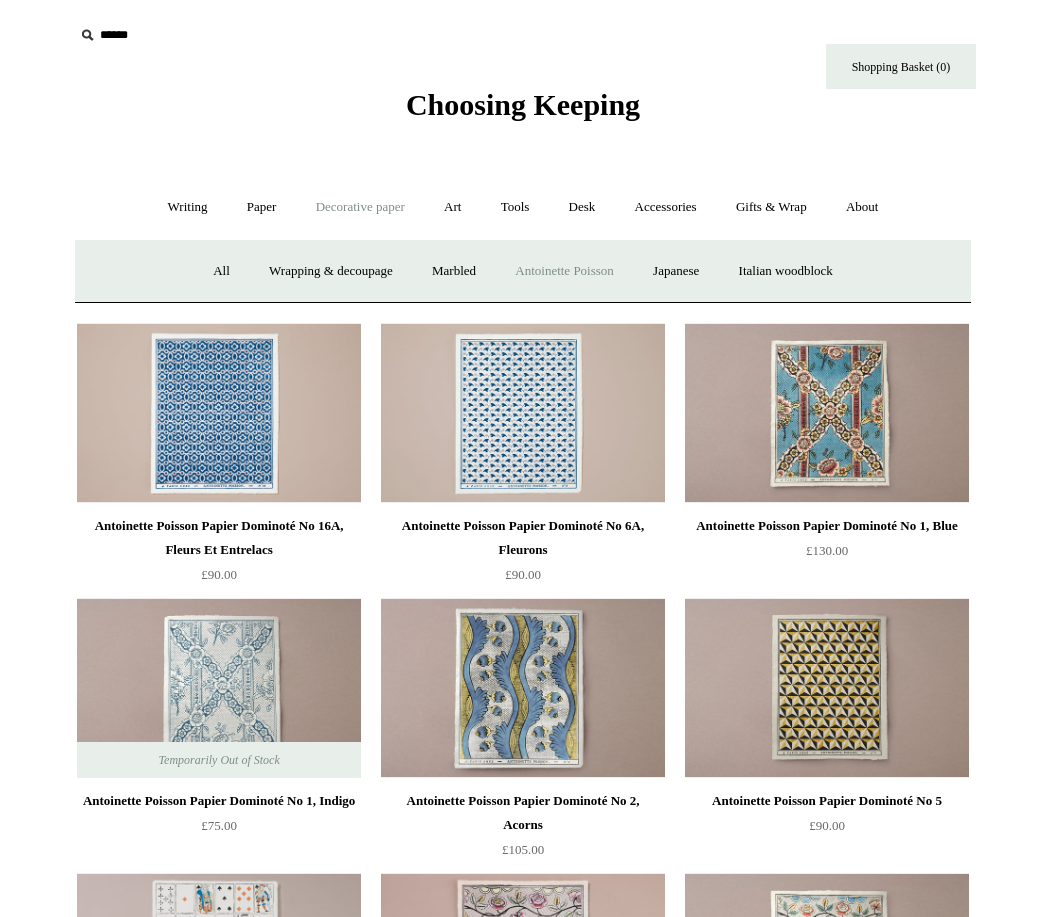 click on "Wrapping & decoupage" at bounding box center (331, 271) 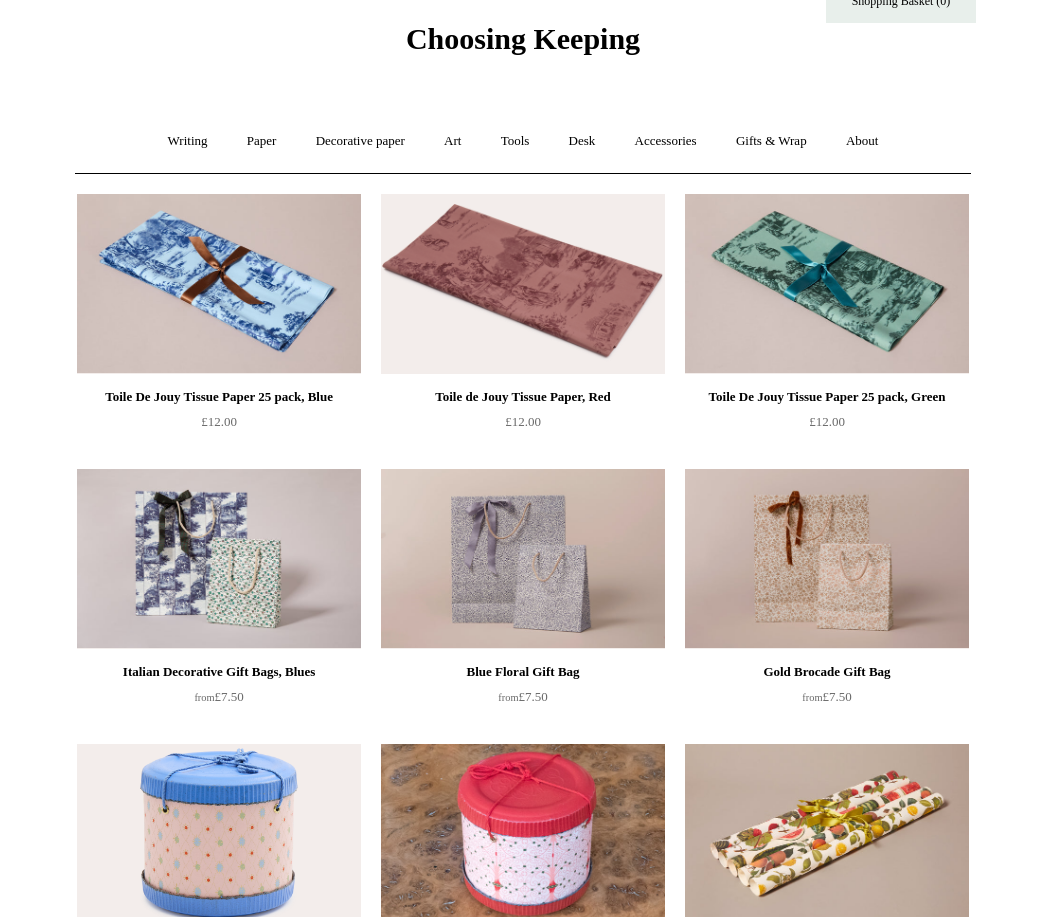scroll, scrollTop: 0, scrollLeft: 0, axis: both 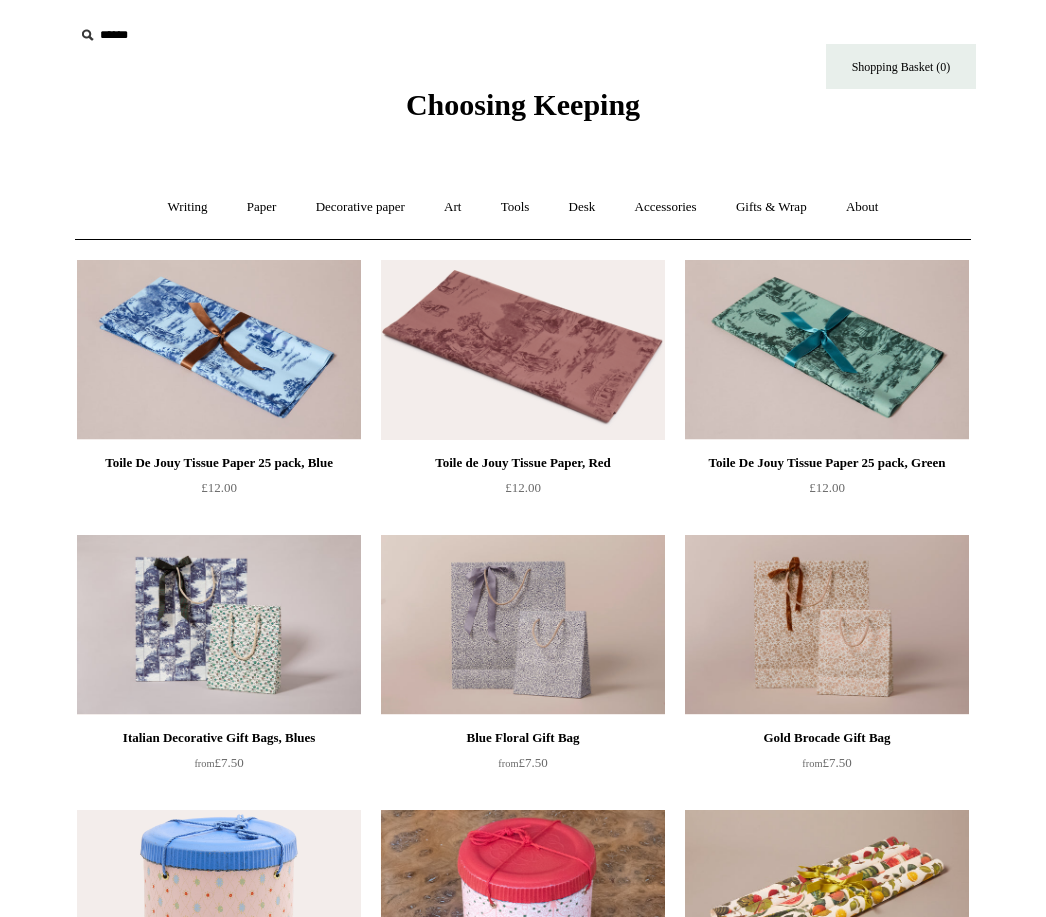click on "Decorative paper +" at bounding box center [360, 207] 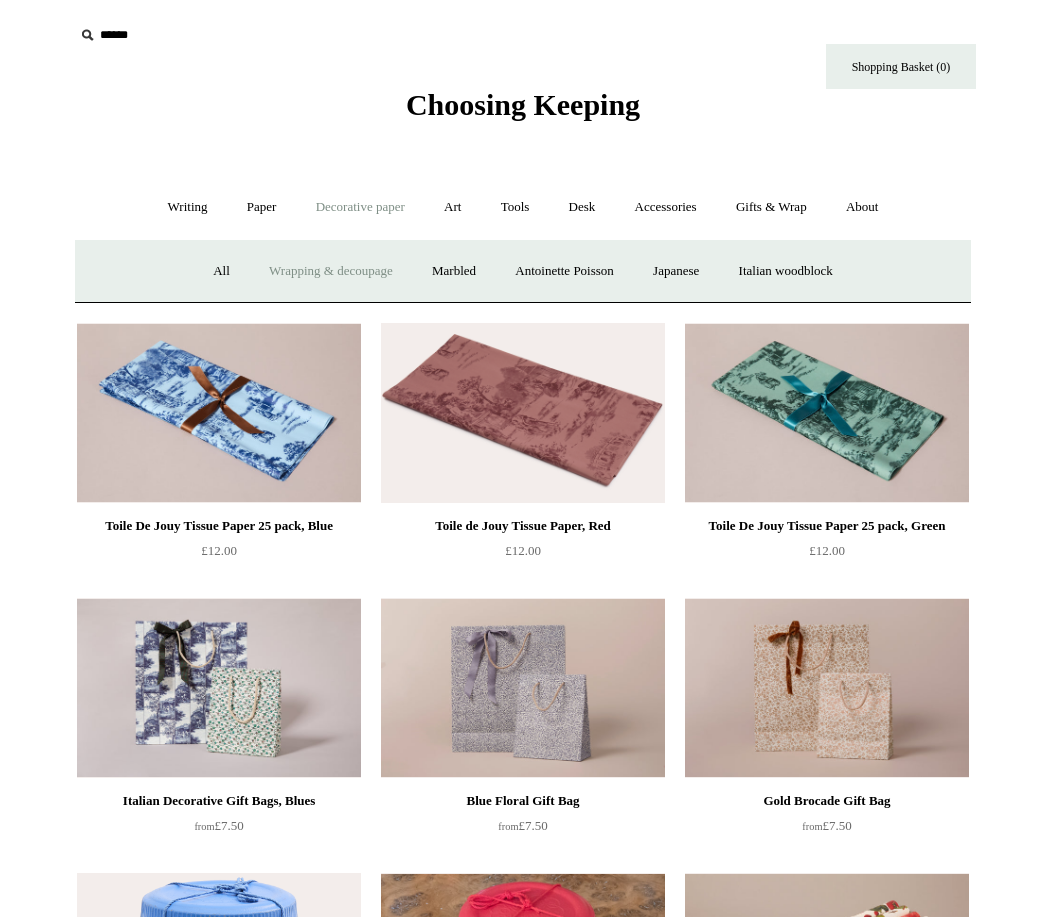 click on "Marbled" at bounding box center [454, 271] 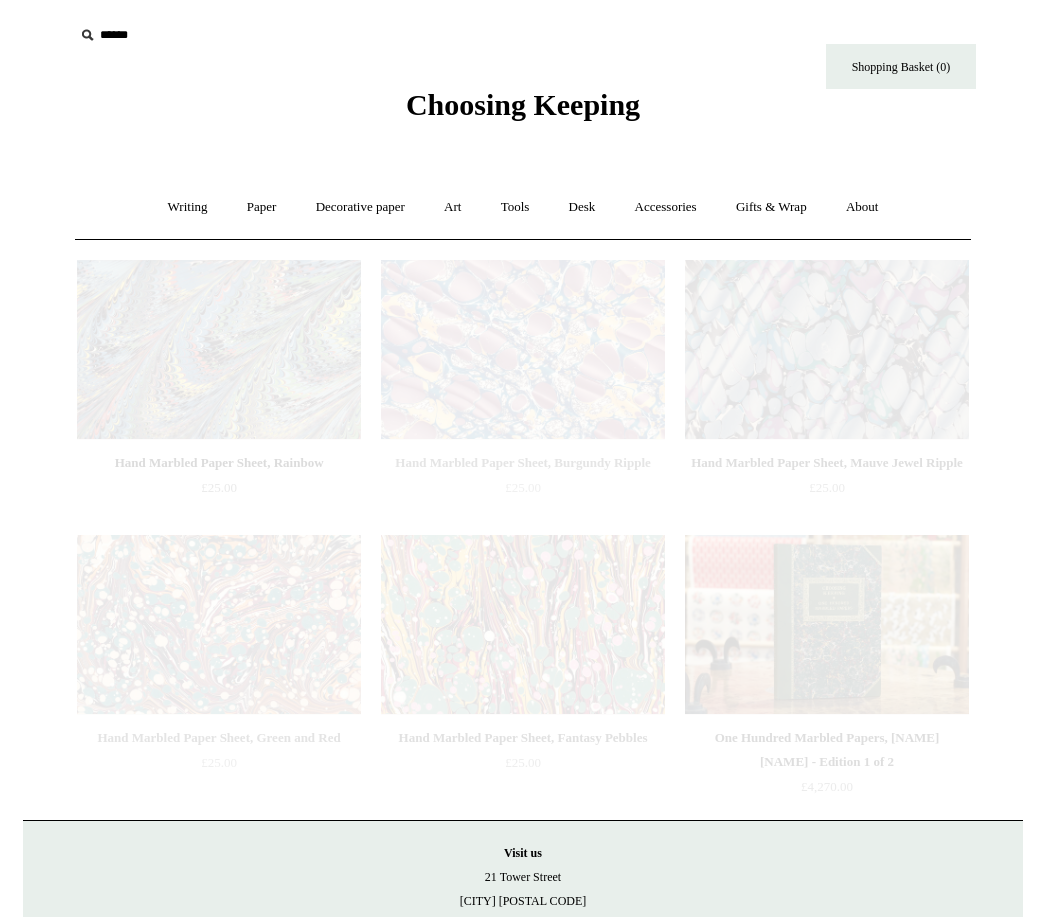 scroll, scrollTop: 0, scrollLeft: 0, axis: both 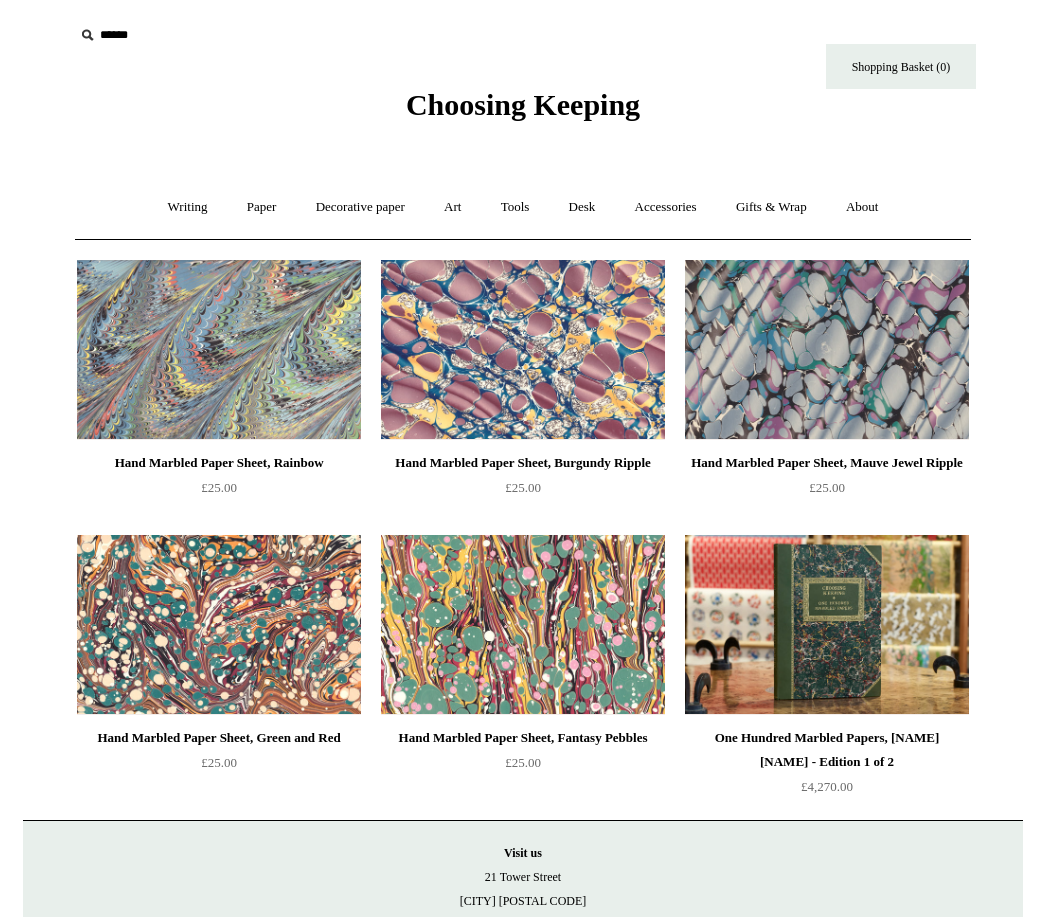 click on "Paper +" at bounding box center [262, 207] 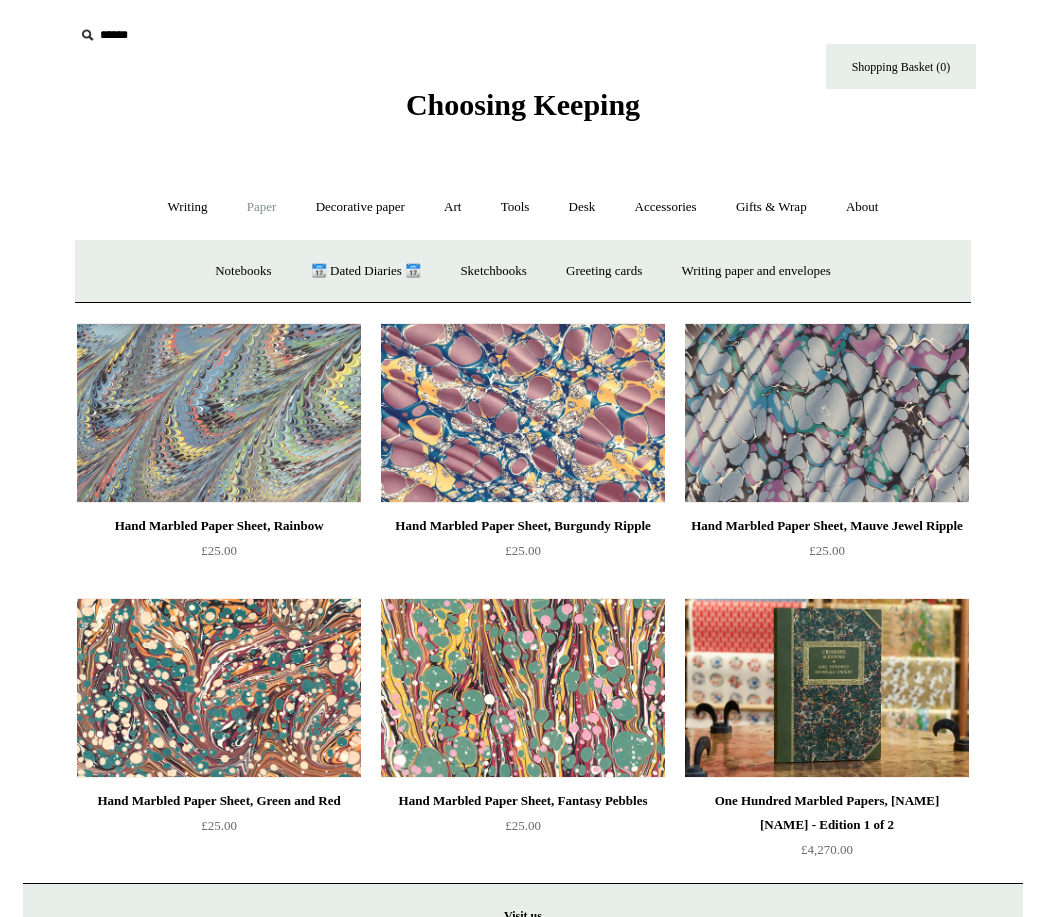 click on "Paper -" at bounding box center [262, 207] 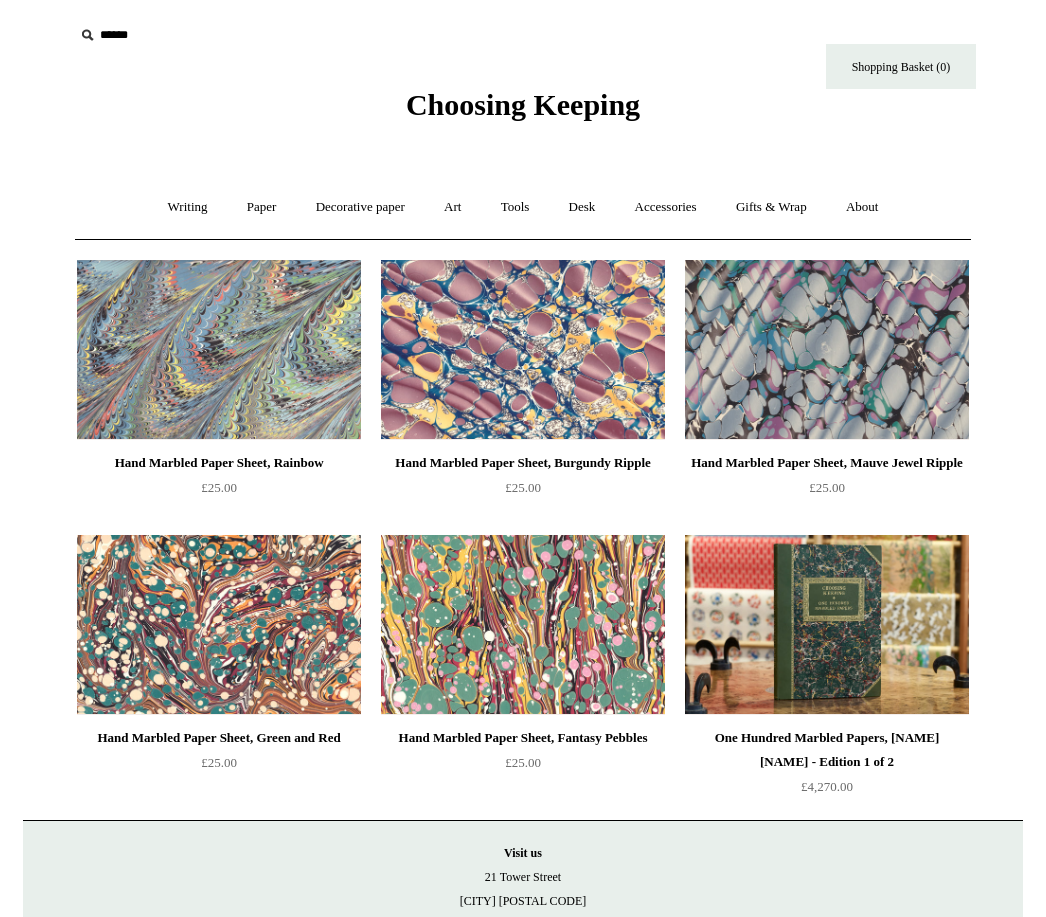 click on "Paper +" at bounding box center (262, 207) 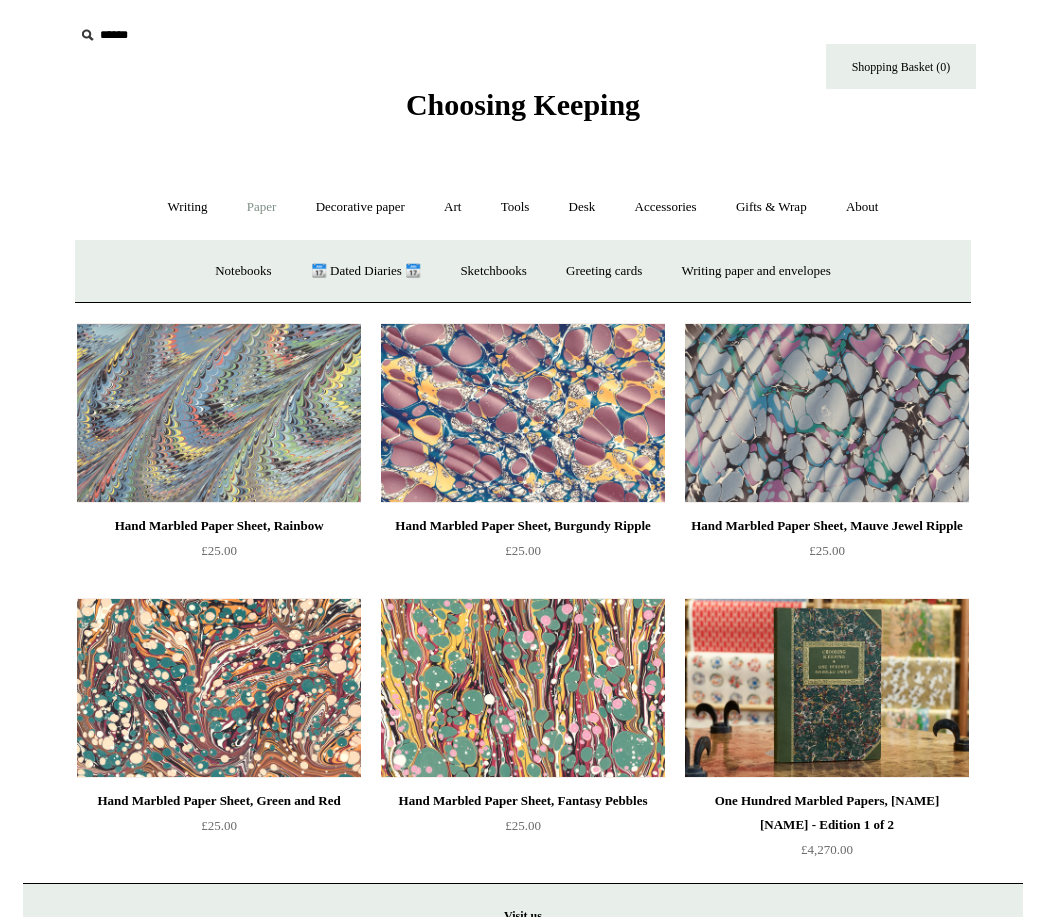 click on "📆 Dated Diaries 📆" at bounding box center [366, 271] 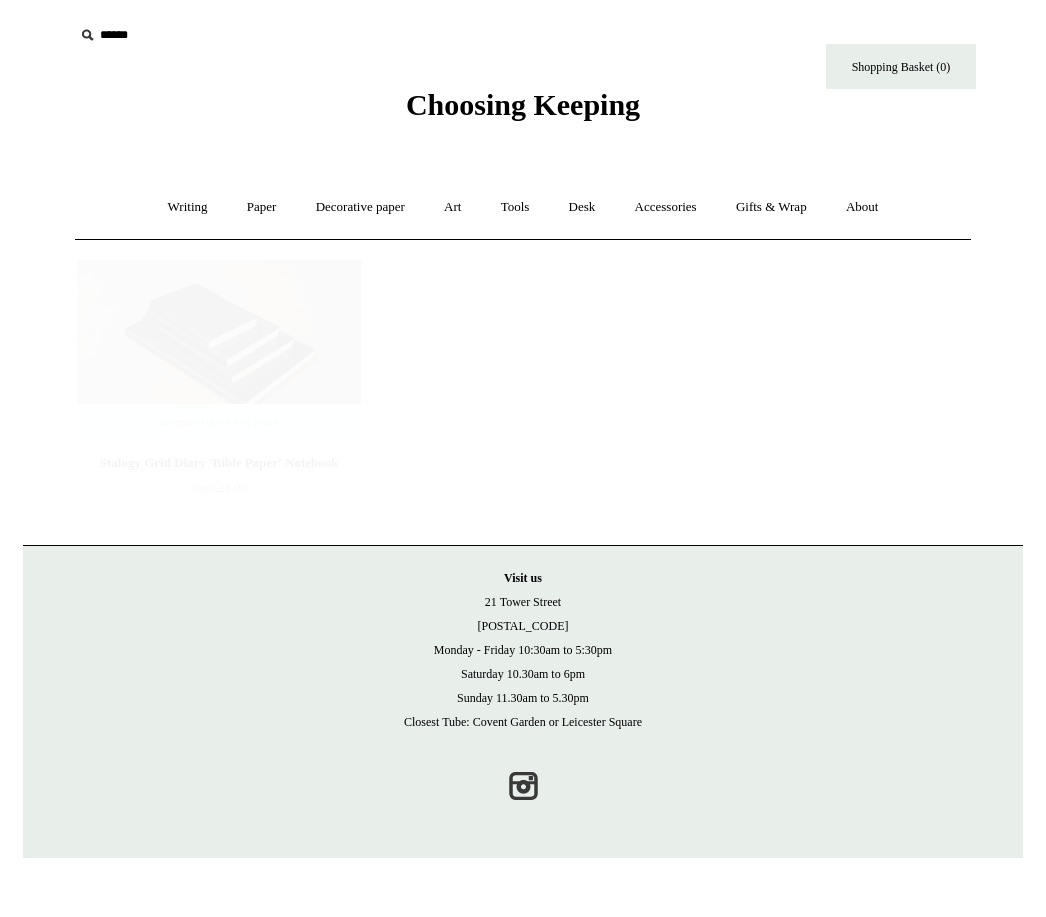scroll, scrollTop: 0, scrollLeft: 0, axis: both 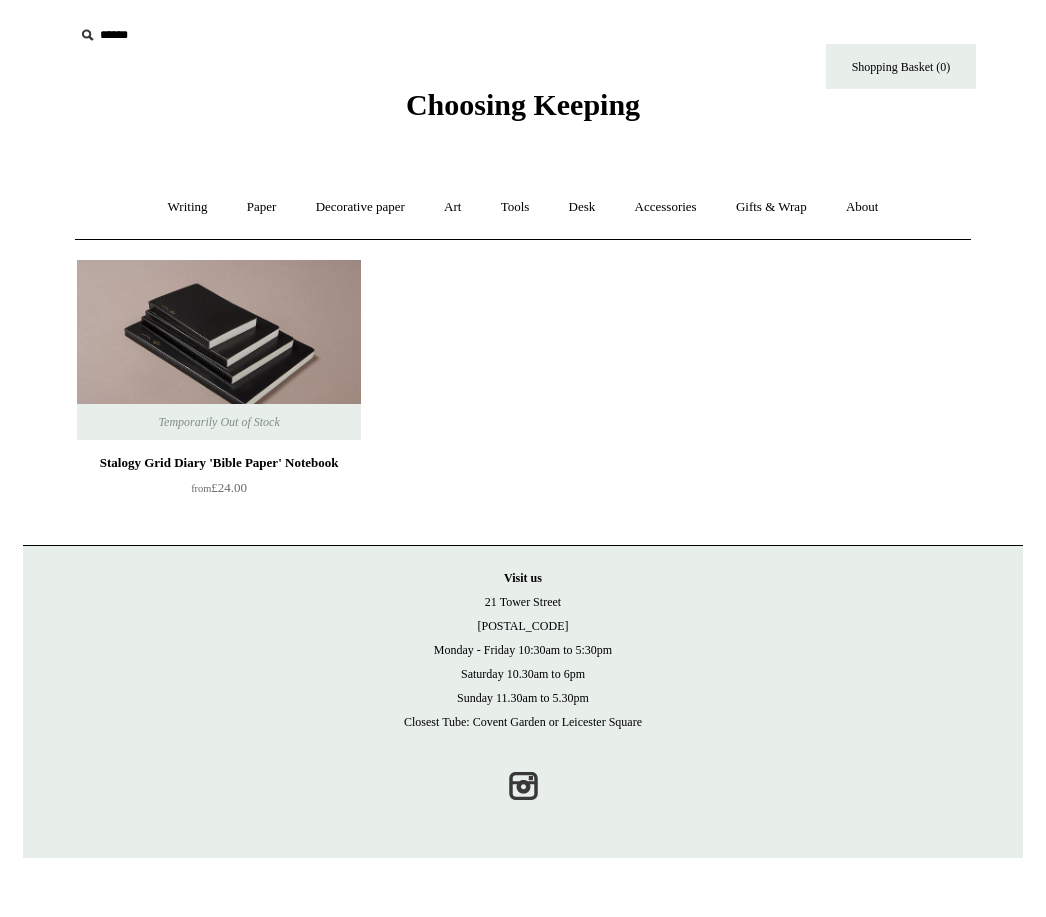 click on "Paper +" at bounding box center (262, 207) 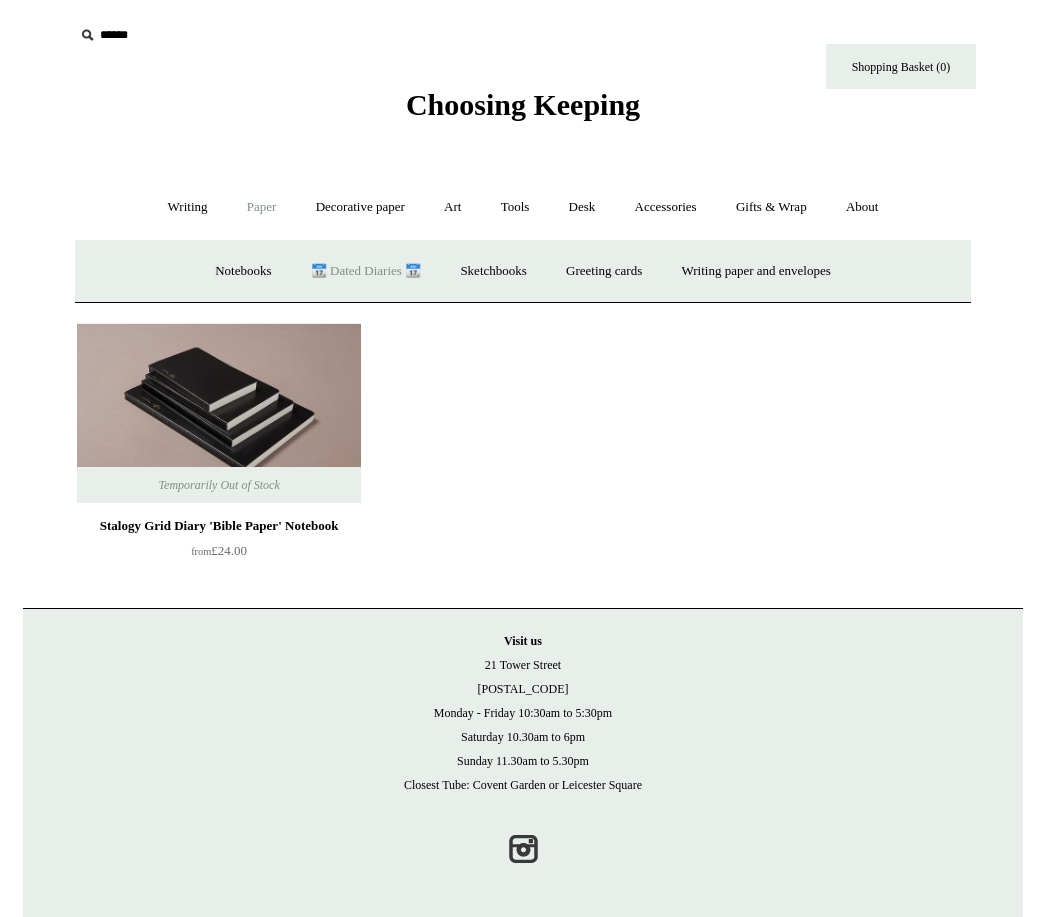click on "Notebooks +" at bounding box center [243, 271] 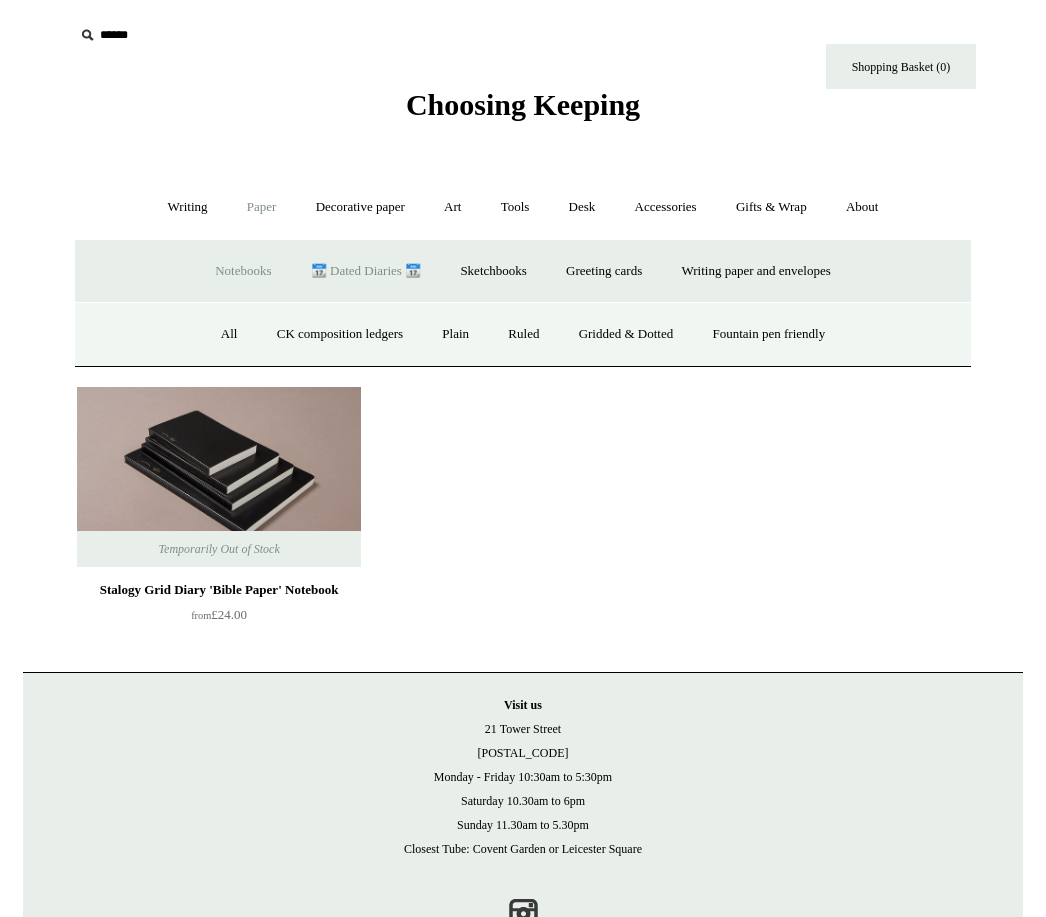 click on "Ruled" at bounding box center (523, 334) 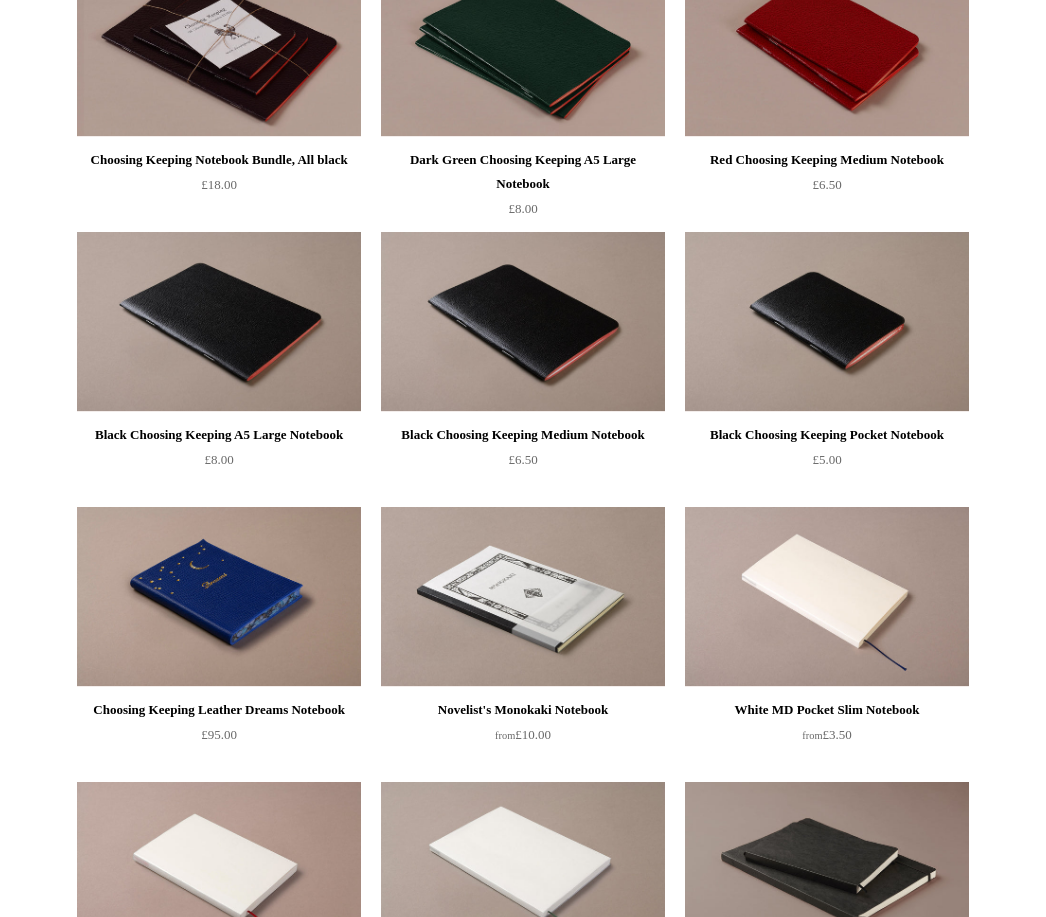 scroll, scrollTop: 0, scrollLeft: 0, axis: both 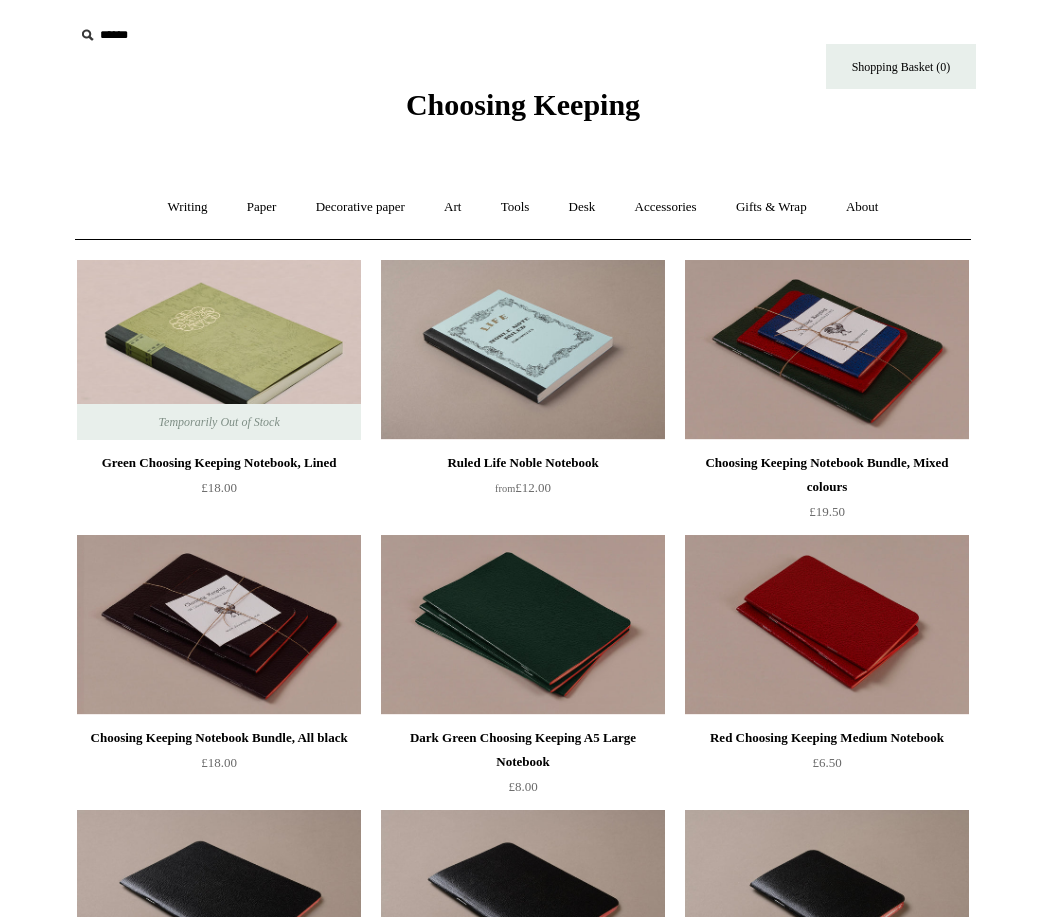 click on "Desk +" at bounding box center [582, 207] 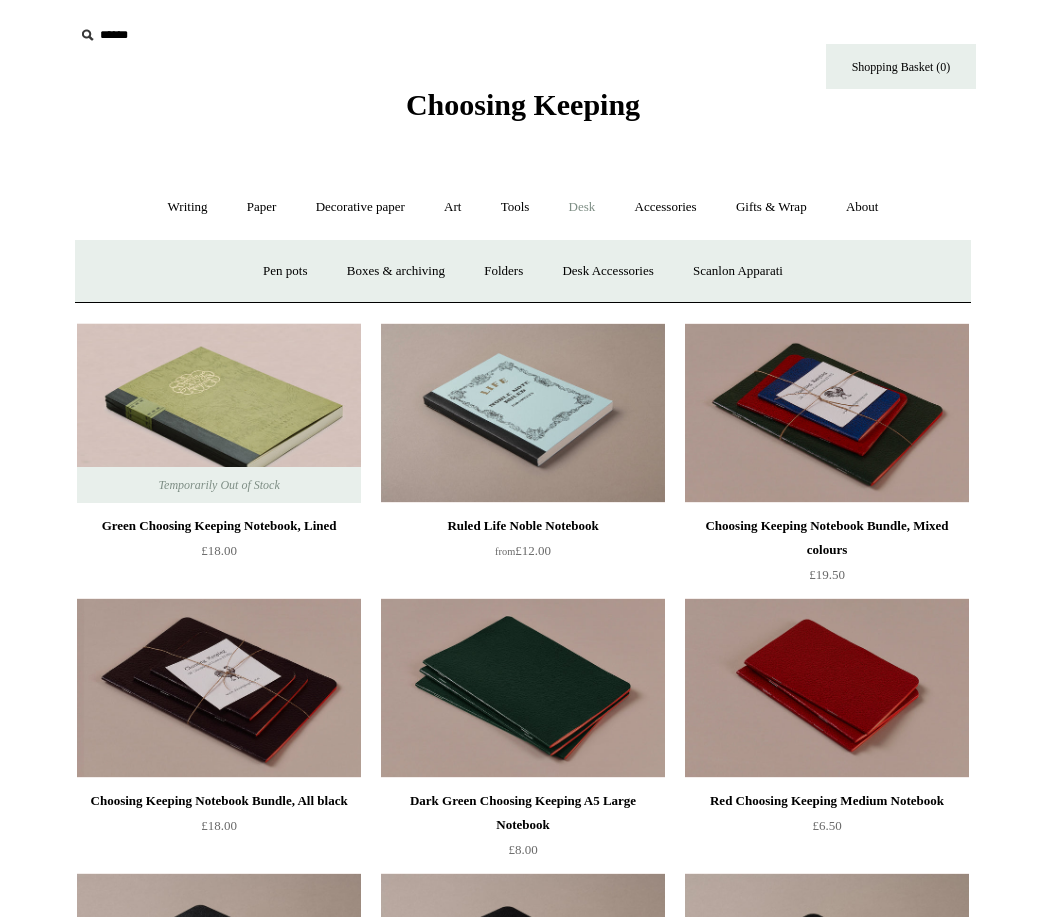 click on "Accessories +" at bounding box center [666, 207] 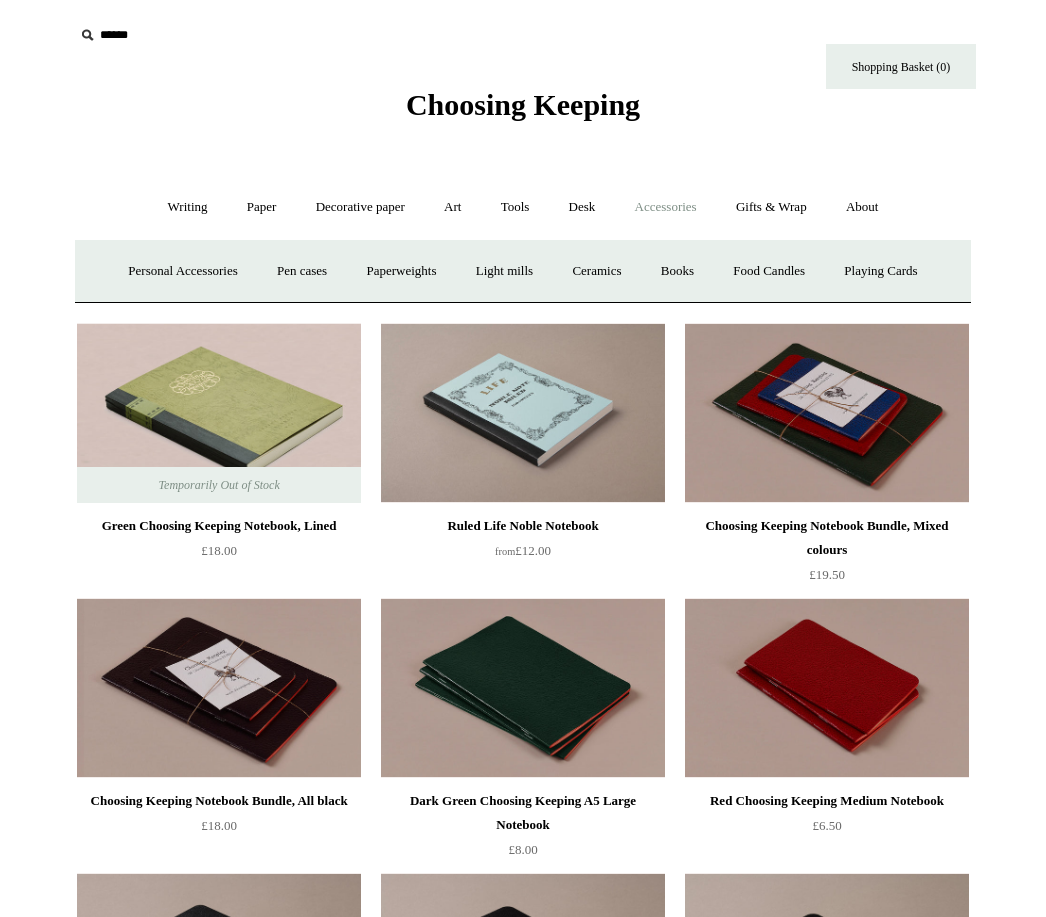 click on "Desk +" at bounding box center (582, 207) 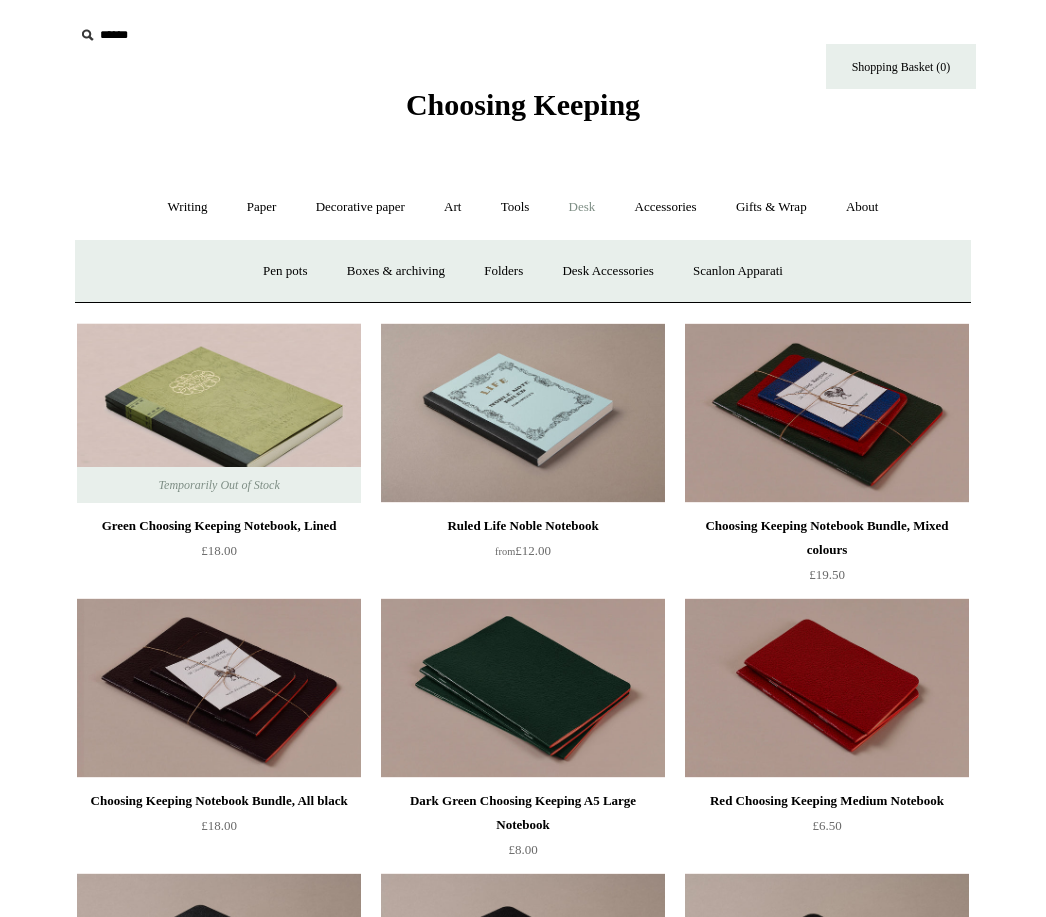 click on "Scanlon Apparati" at bounding box center [738, 271] 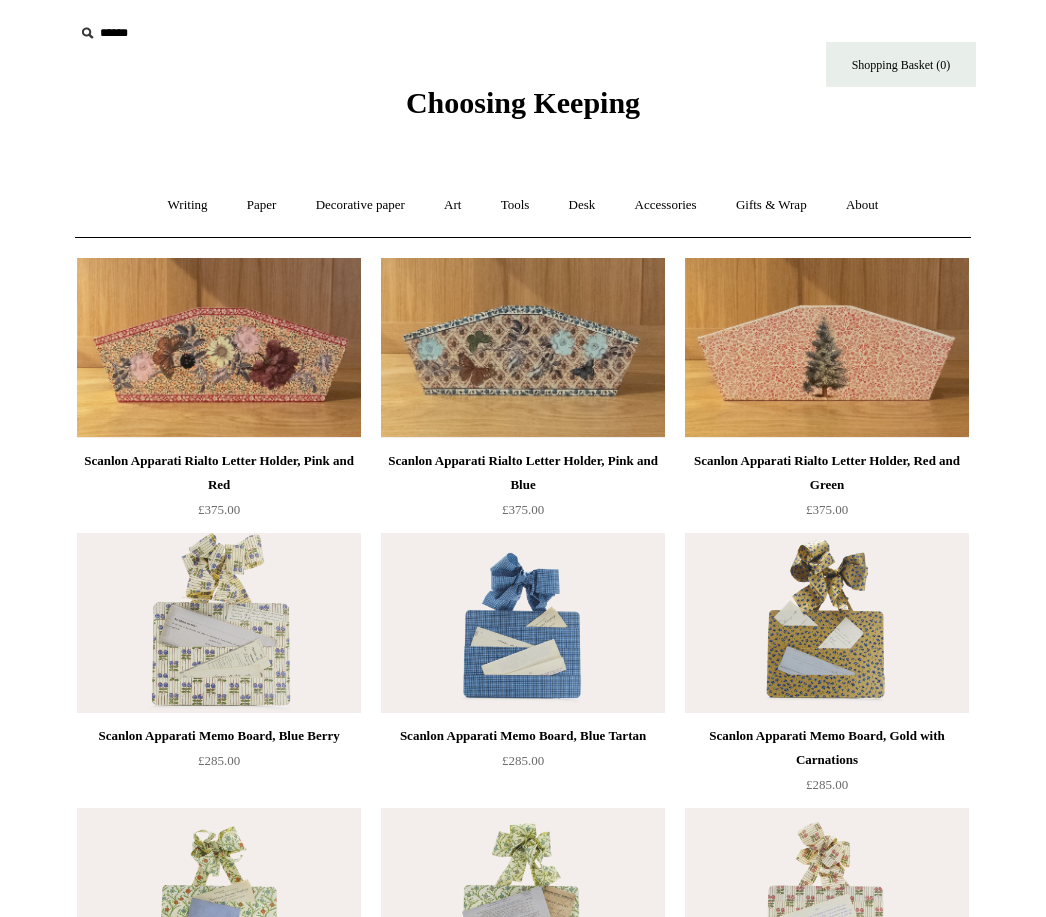 scroll, scrollTop: 0, scrollLeft: 0, axis: both 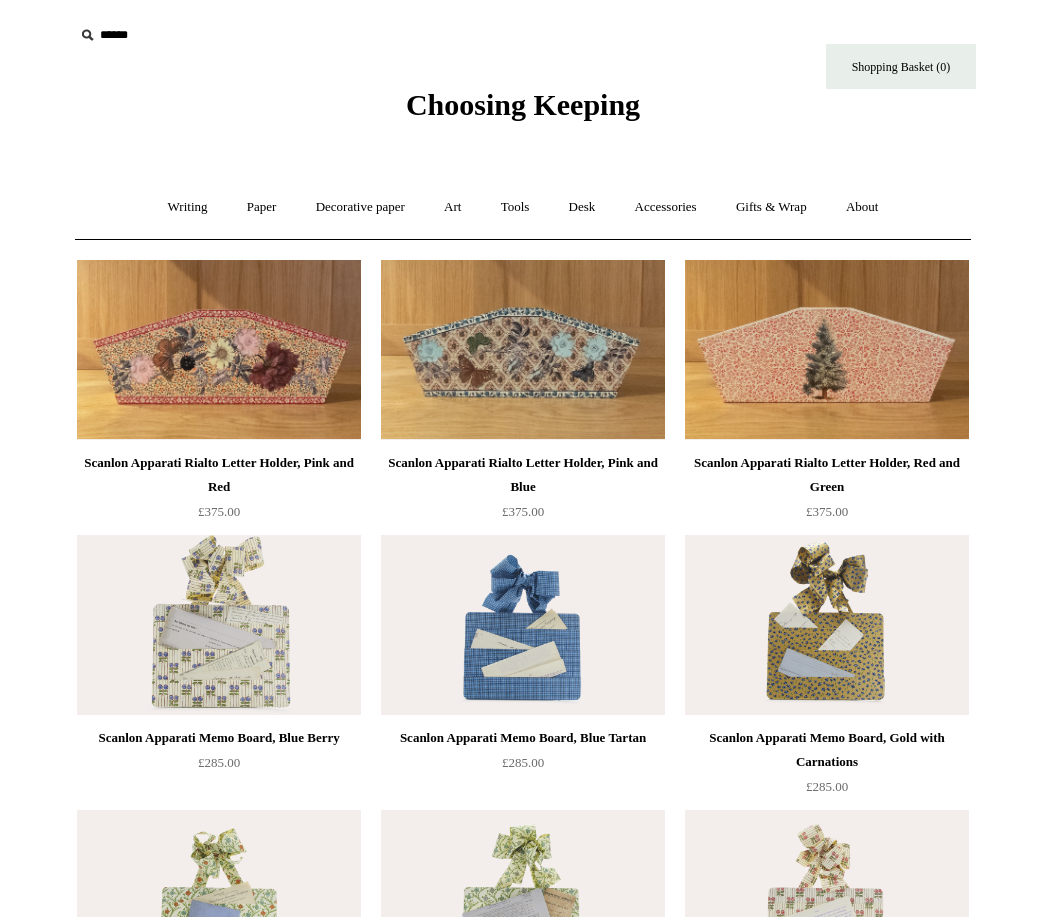 click at bounding box center (523, 350) 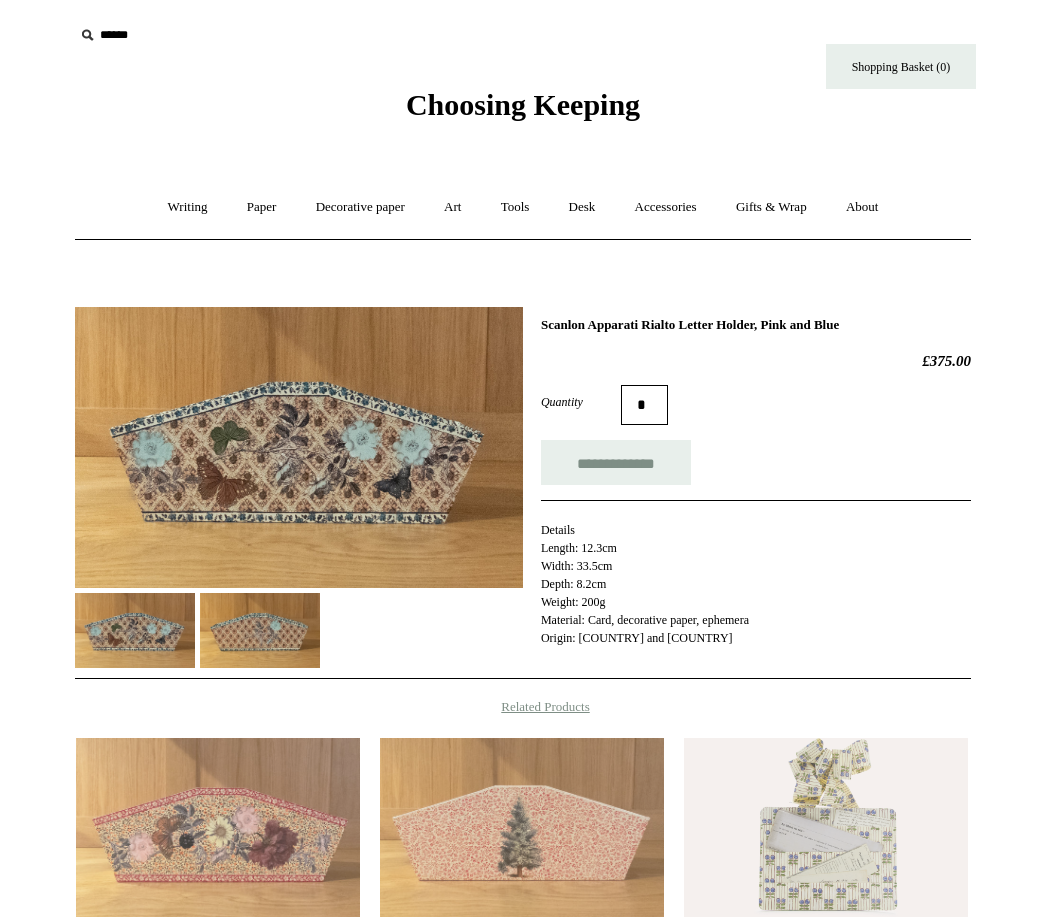 scroll, scrollTop: 0, scrollLeft: 0, axis: both 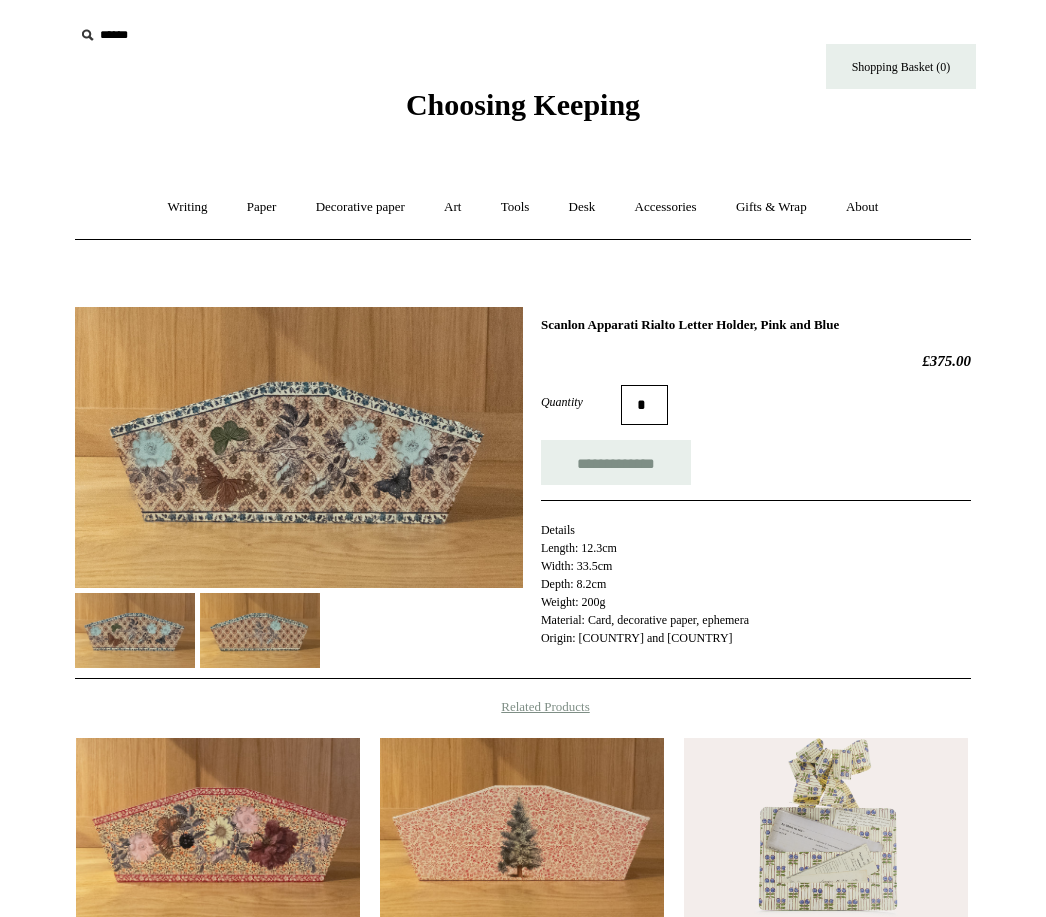 click at bounding box center [260, 630] 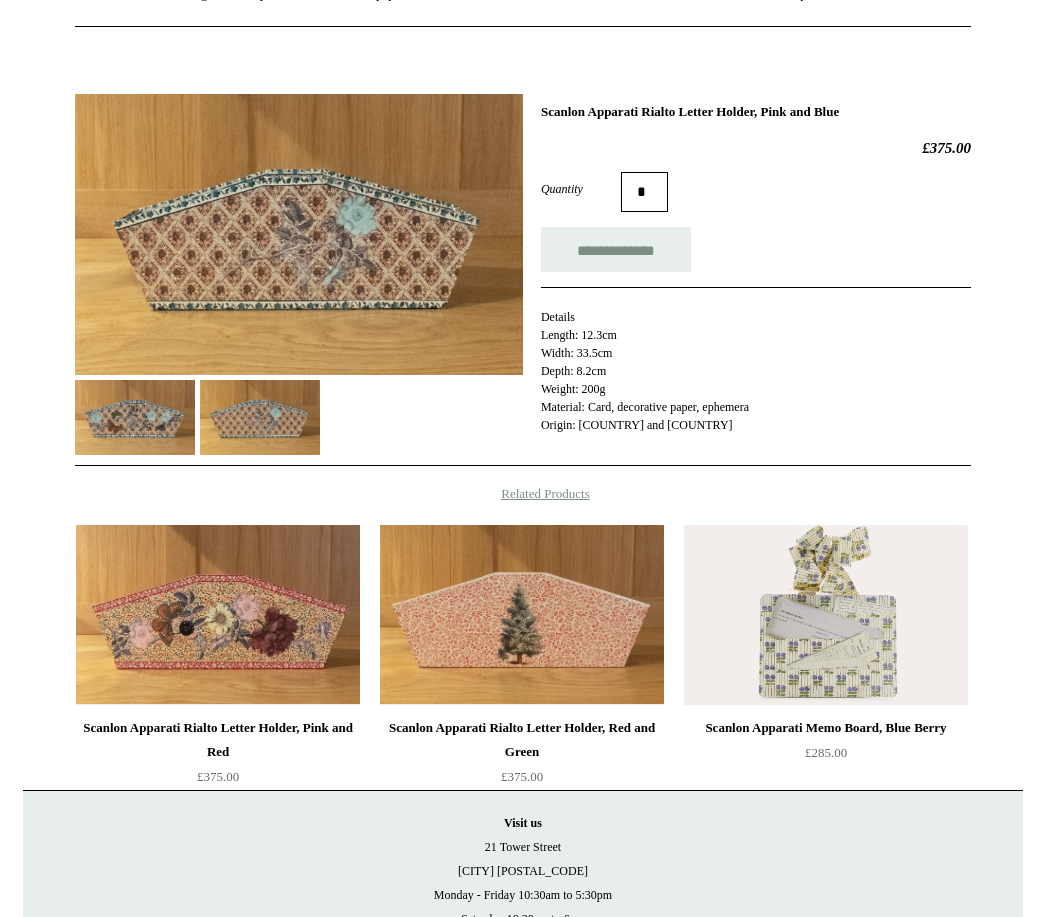 scroll, scrollTop: 333, scrollLeft: 0, axis: vertical 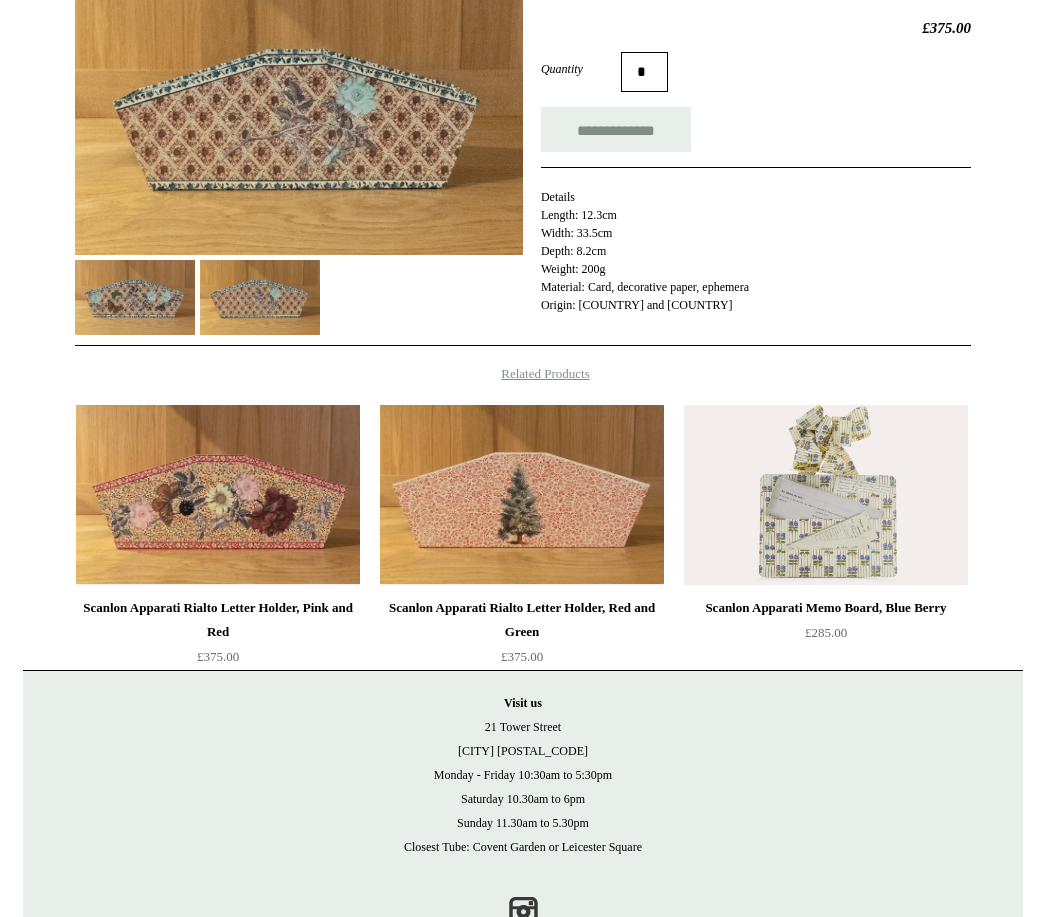 click at bounding box center [218, 495] 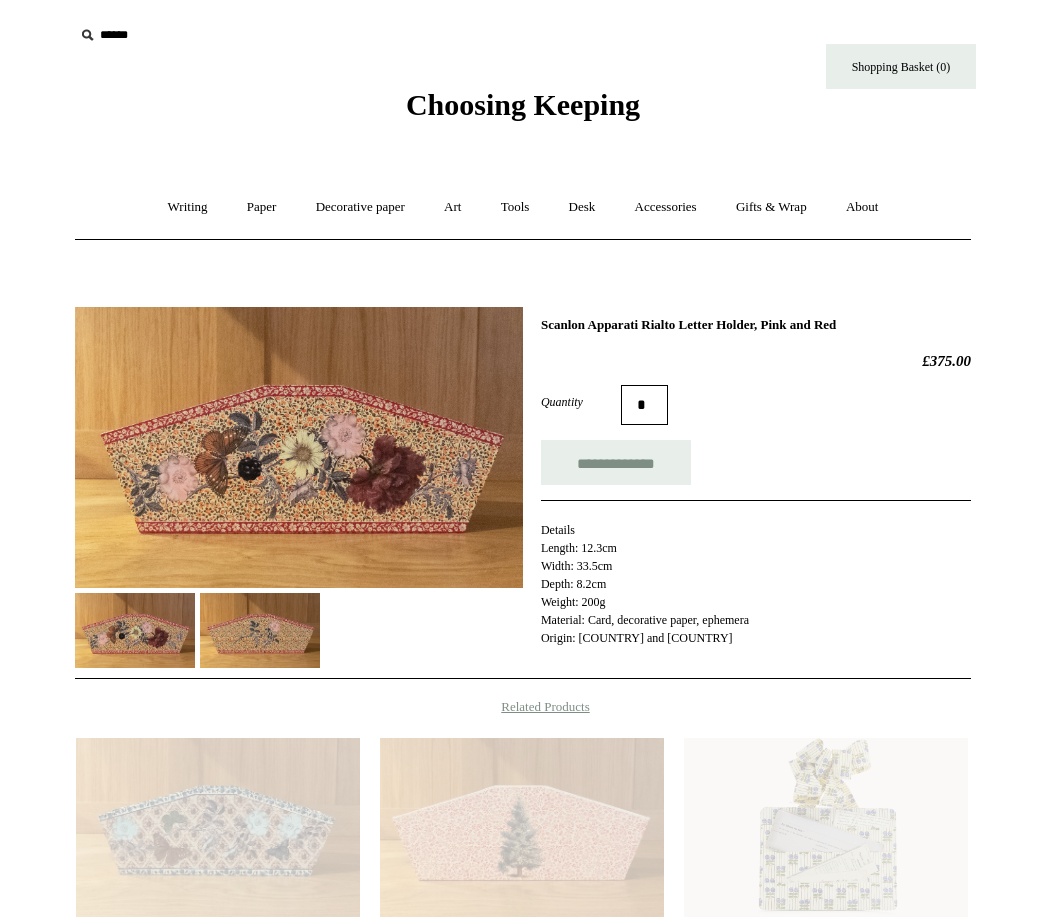 scroll, scrollTop: 0, scrollLeft: 0, axis: both 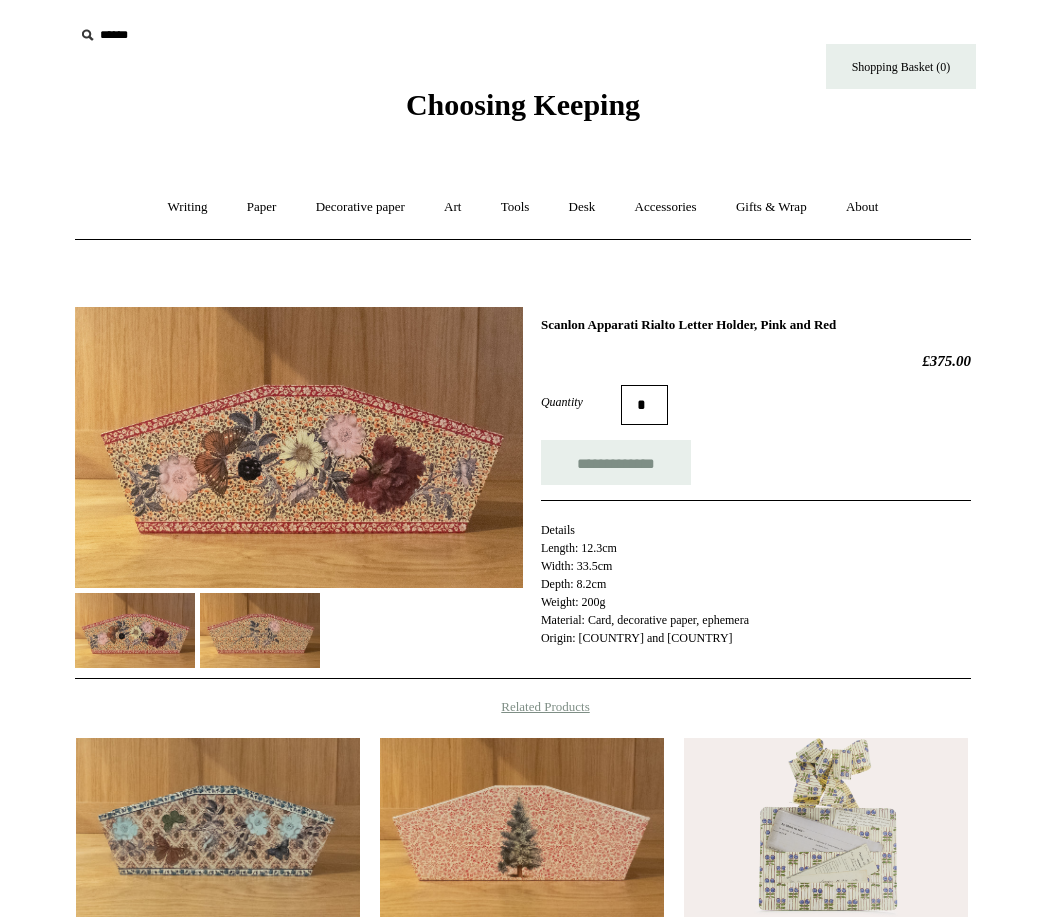 click on "Desk +" at bounding box center (582, 207) 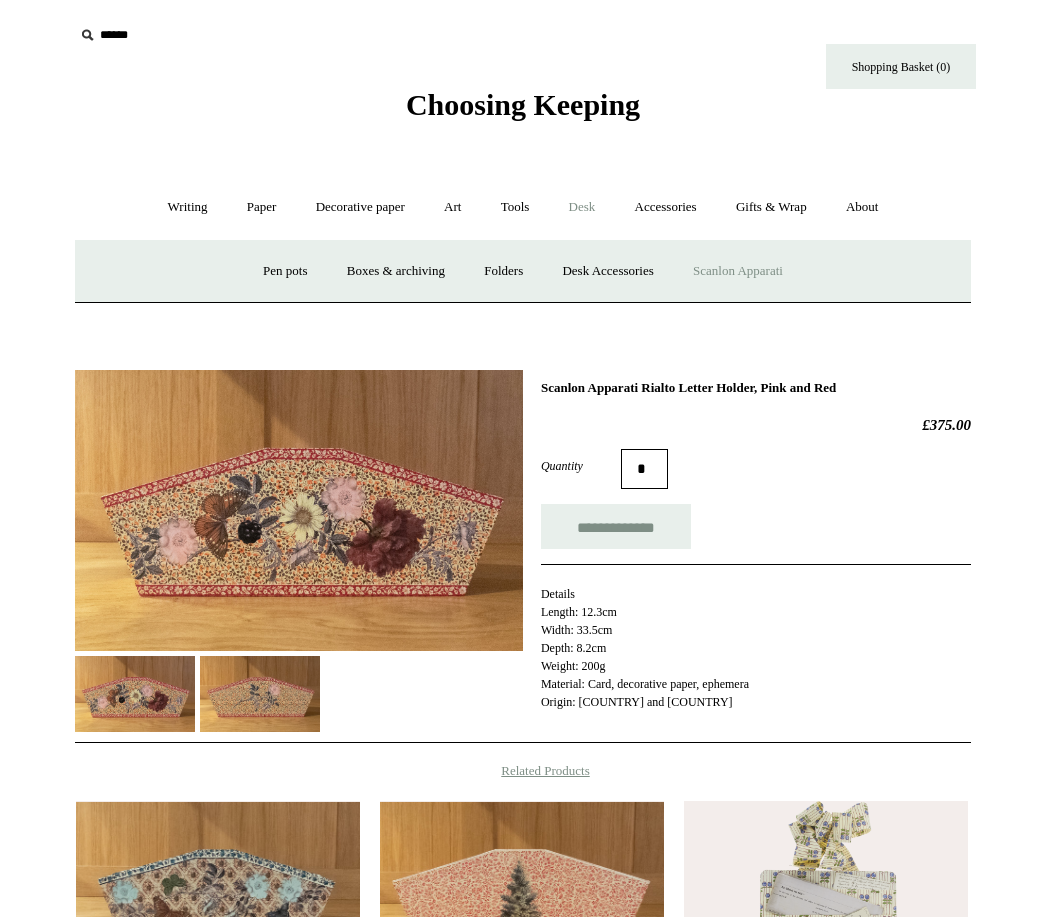 click on "Pen pots" at bounding box center (285, 271) 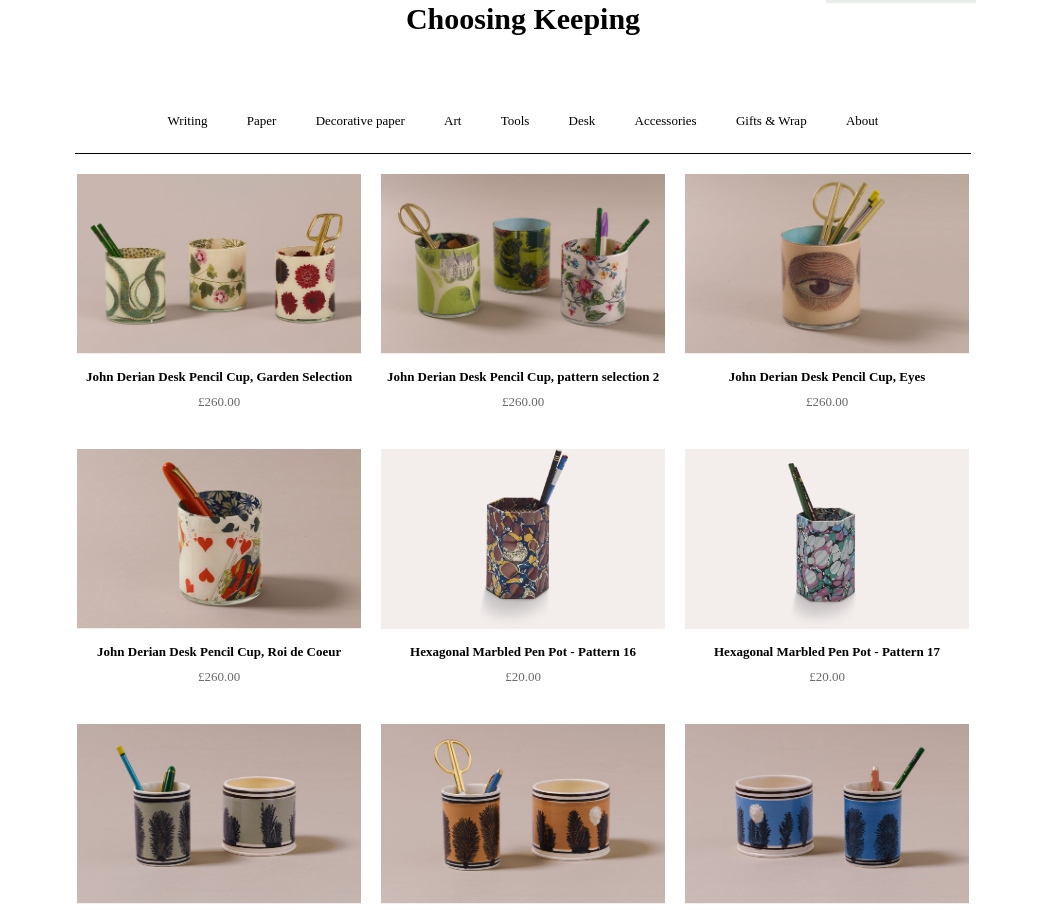 scroll, scrollTop: 0, scrollLeft: 0, axis: both 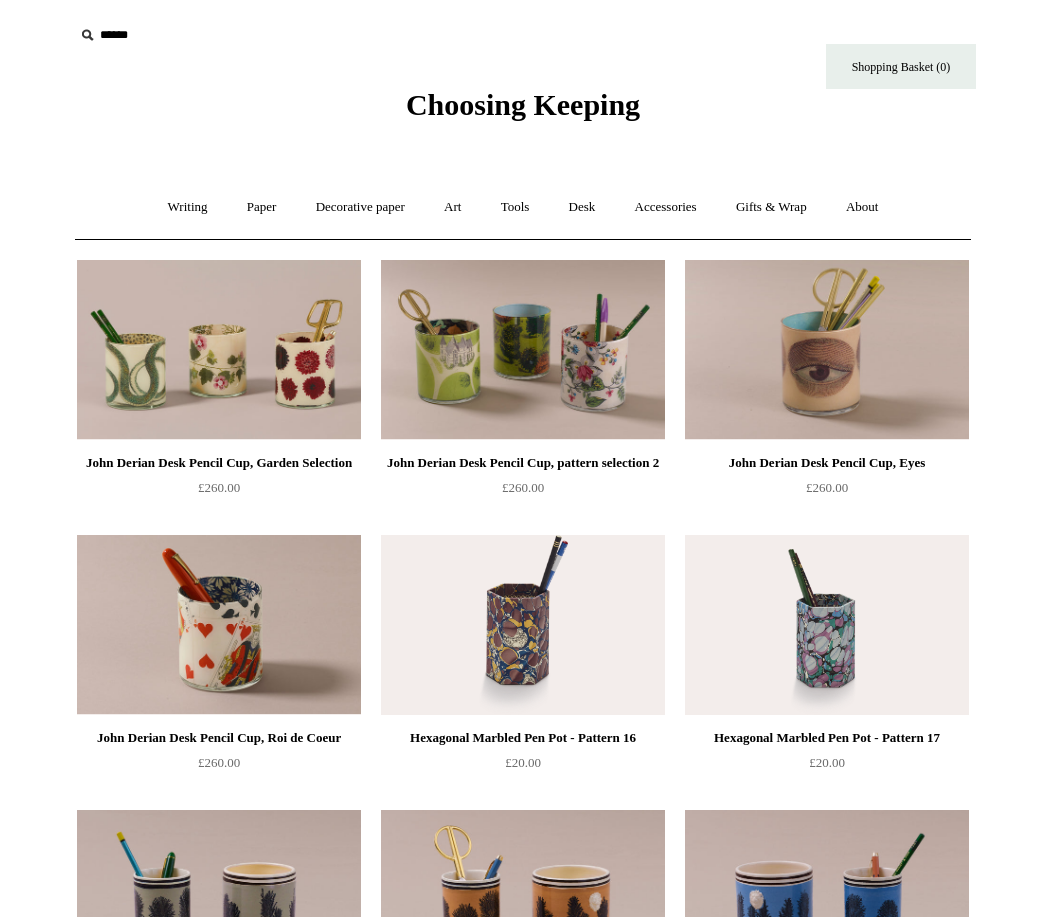 click on "Art +" at bounding box center [452, 207] 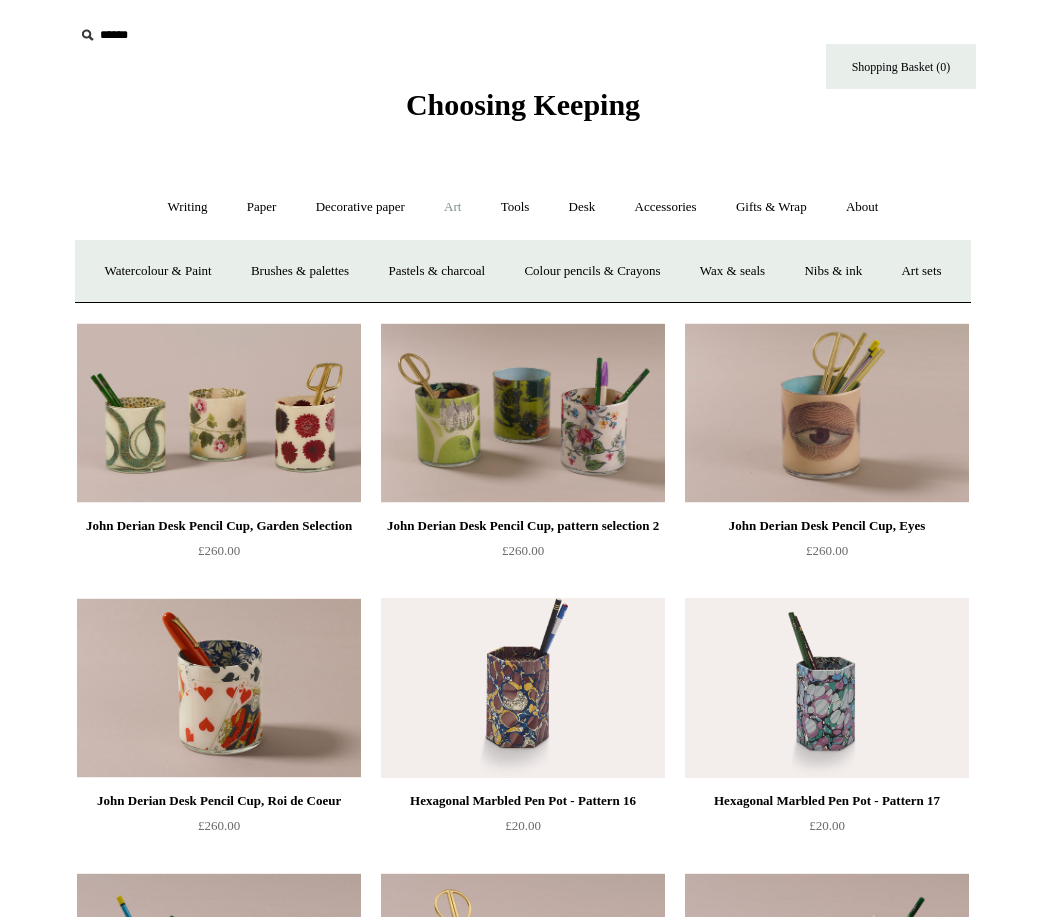 click on "Wax & seals" at bounding box center [732, 271] 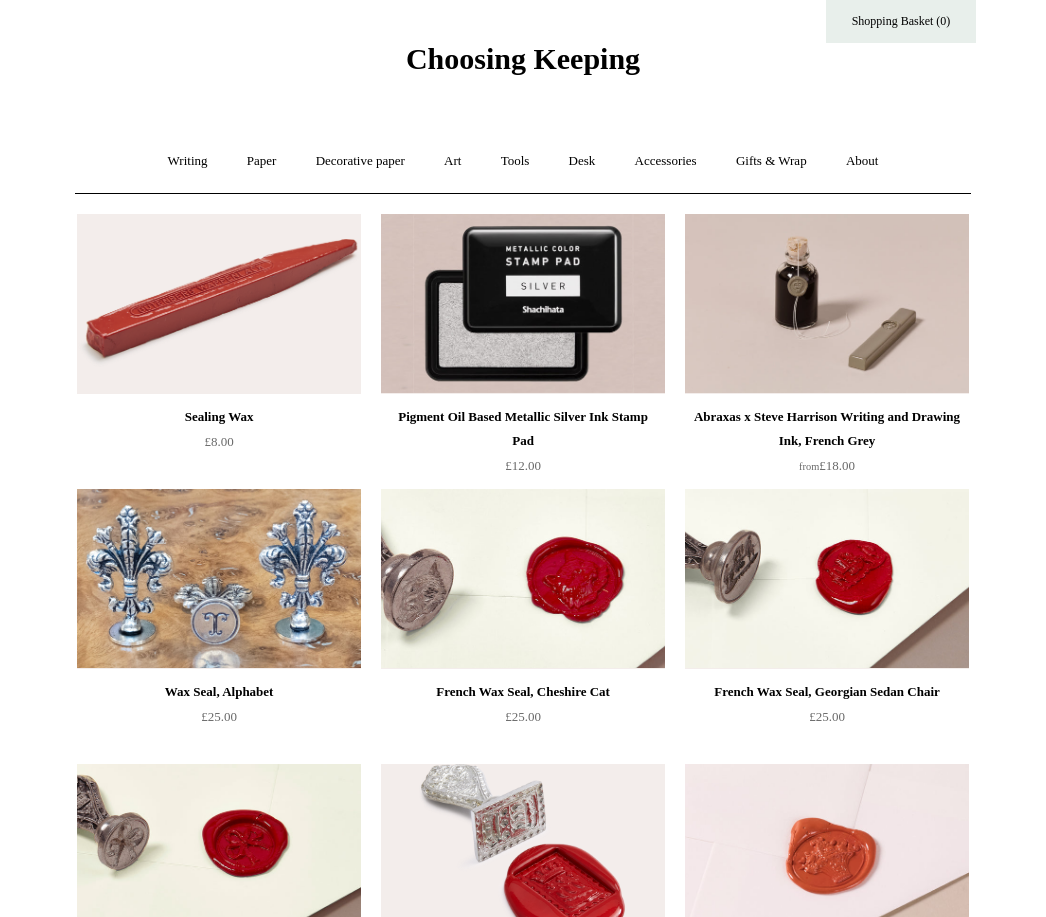 scroll, scrollTop: 0, scrollLeft: 0, axis: both 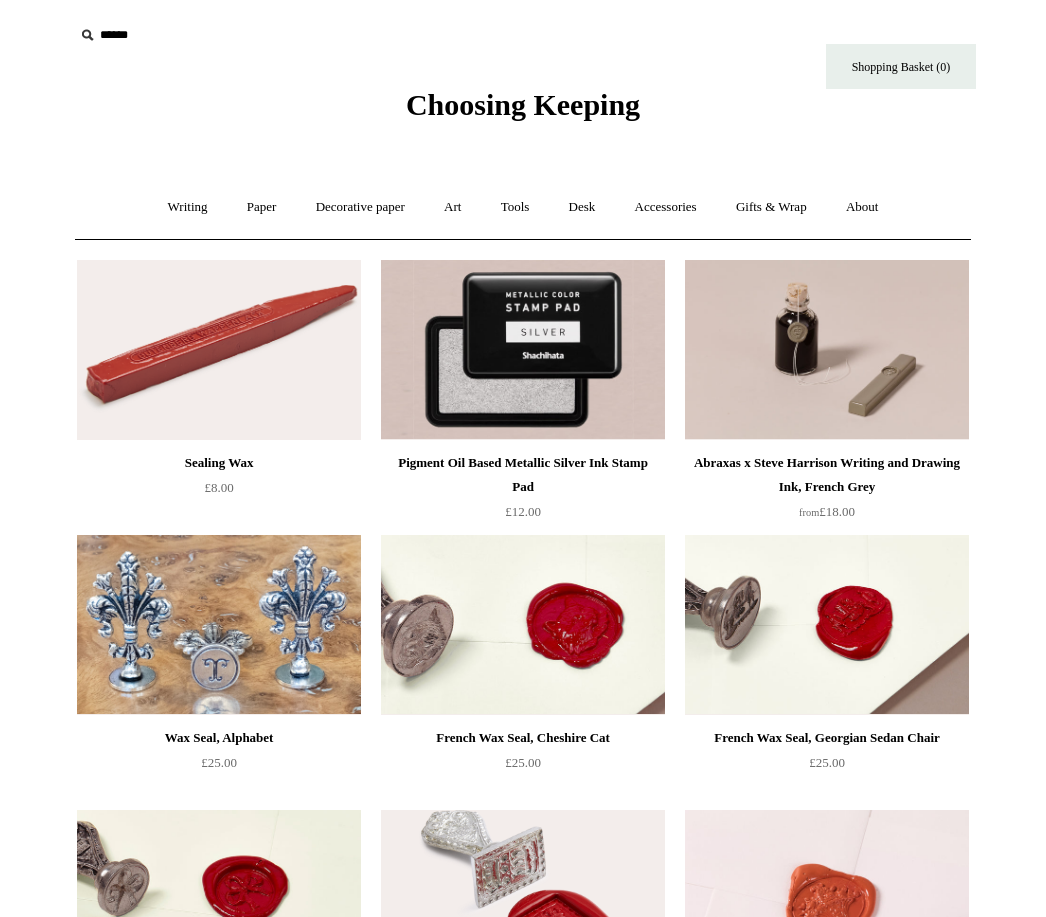 click on "Decorative paper +" at bounding box center (360, 207) 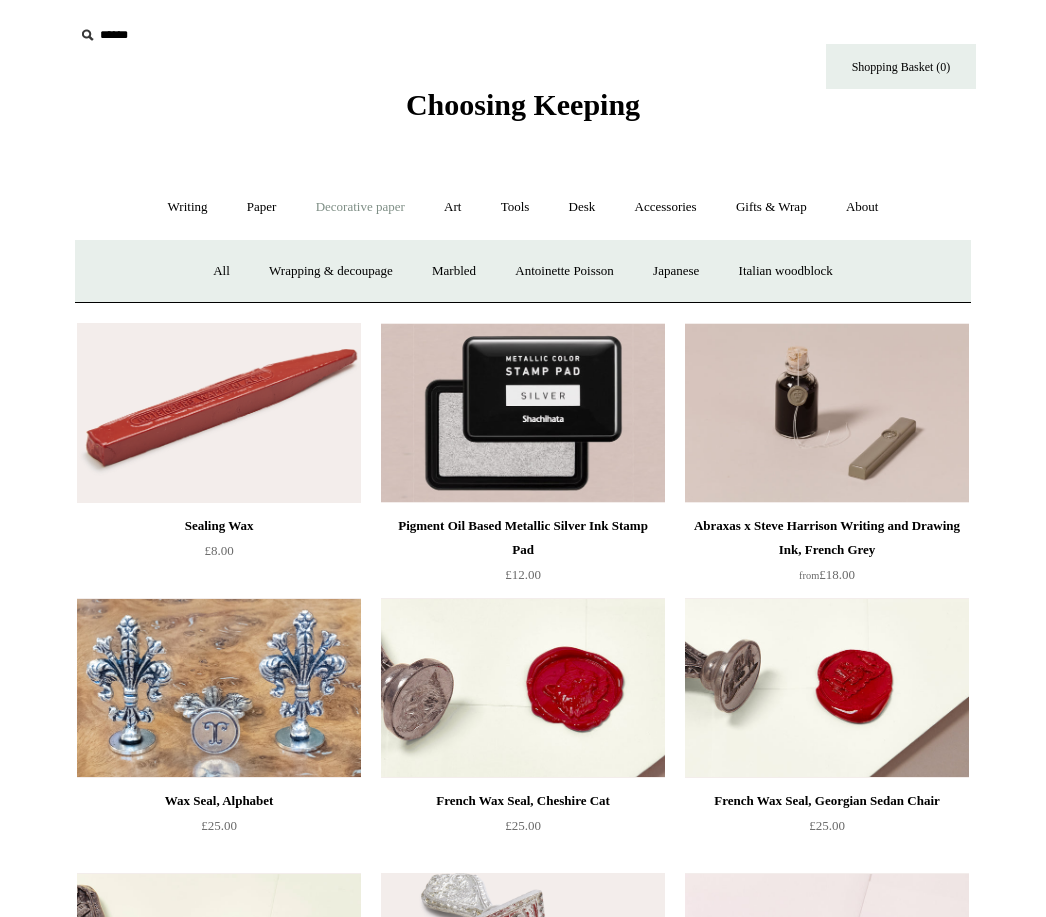 click on "Japanese" at bounding box center (676, 271) 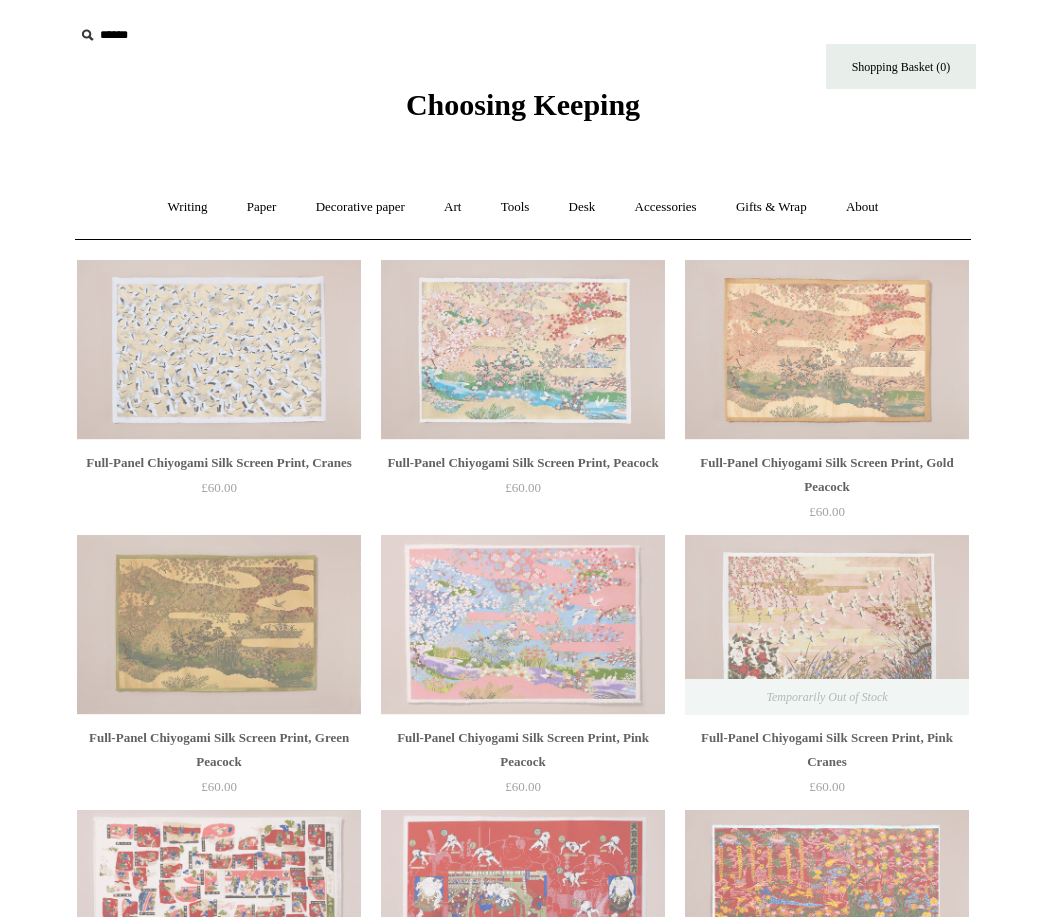 scroll, scrollTop: 0, scrollLeft: 0, axis: both 